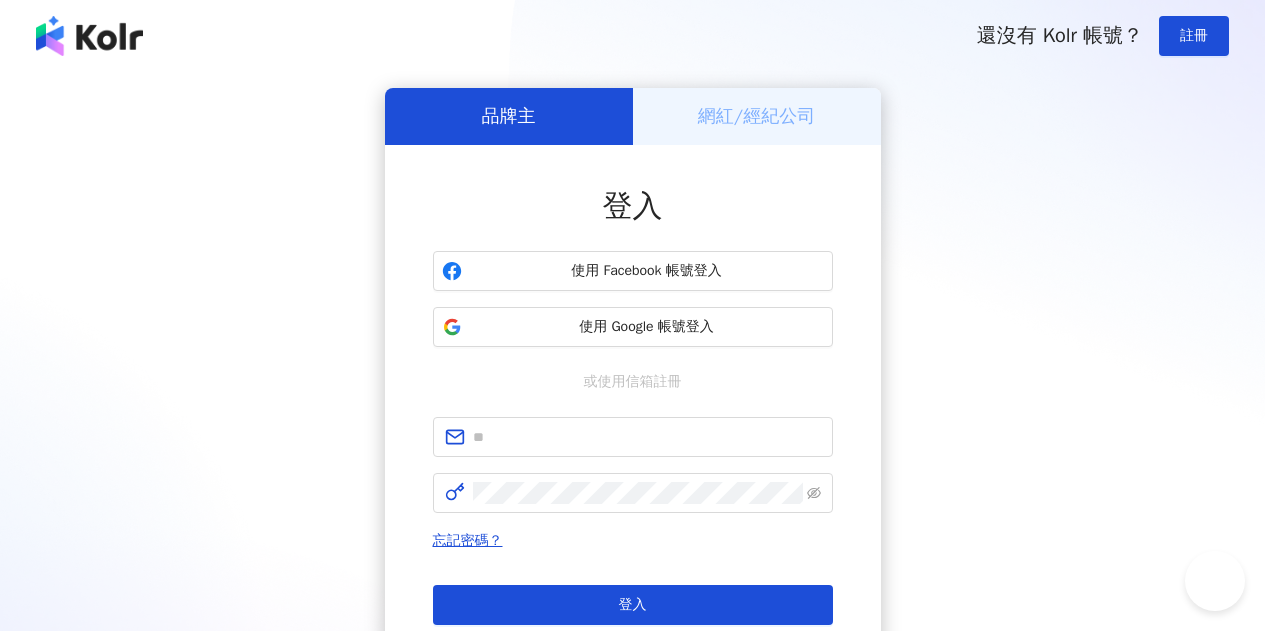 scroll, scrollTop: 0, scrollLeft: 0, axis: both 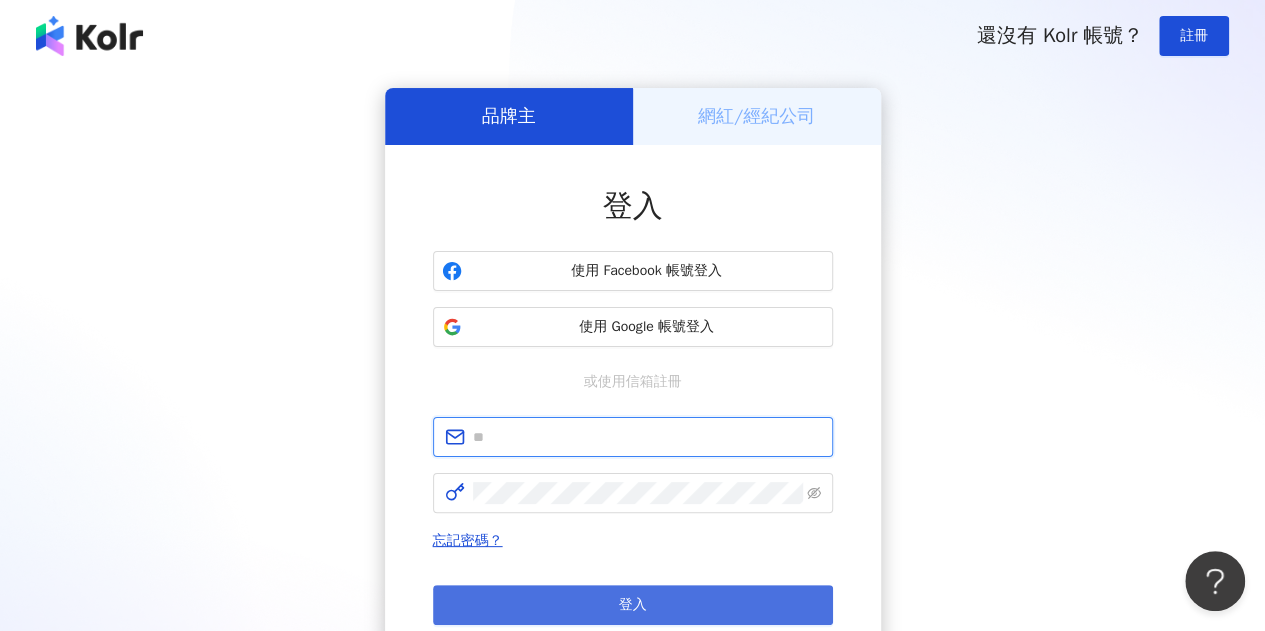 type on "**********" 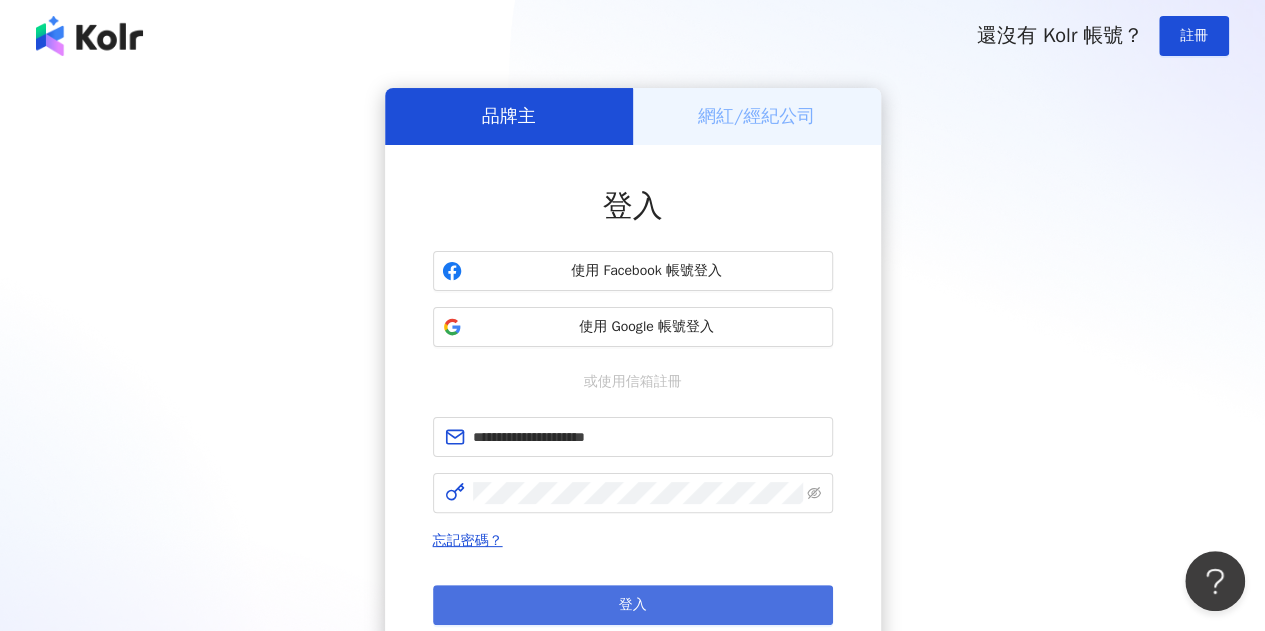 click on "登入" at bounding box center [633, 605] 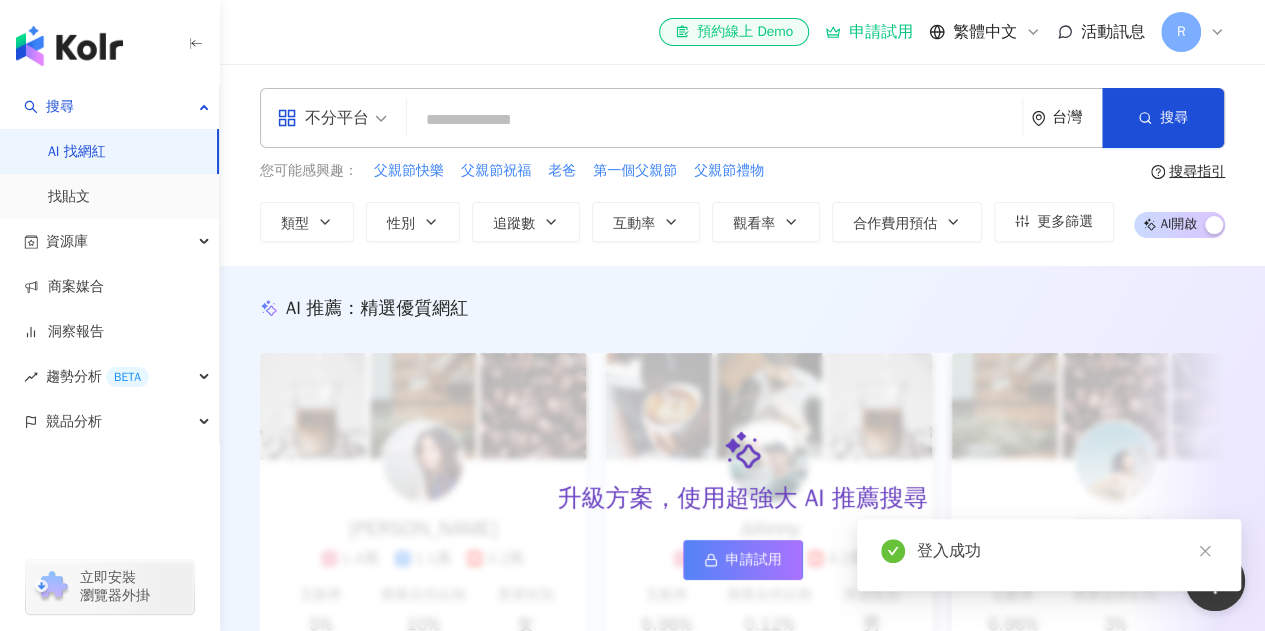 click on "R" at bounding box center [1193, 32] 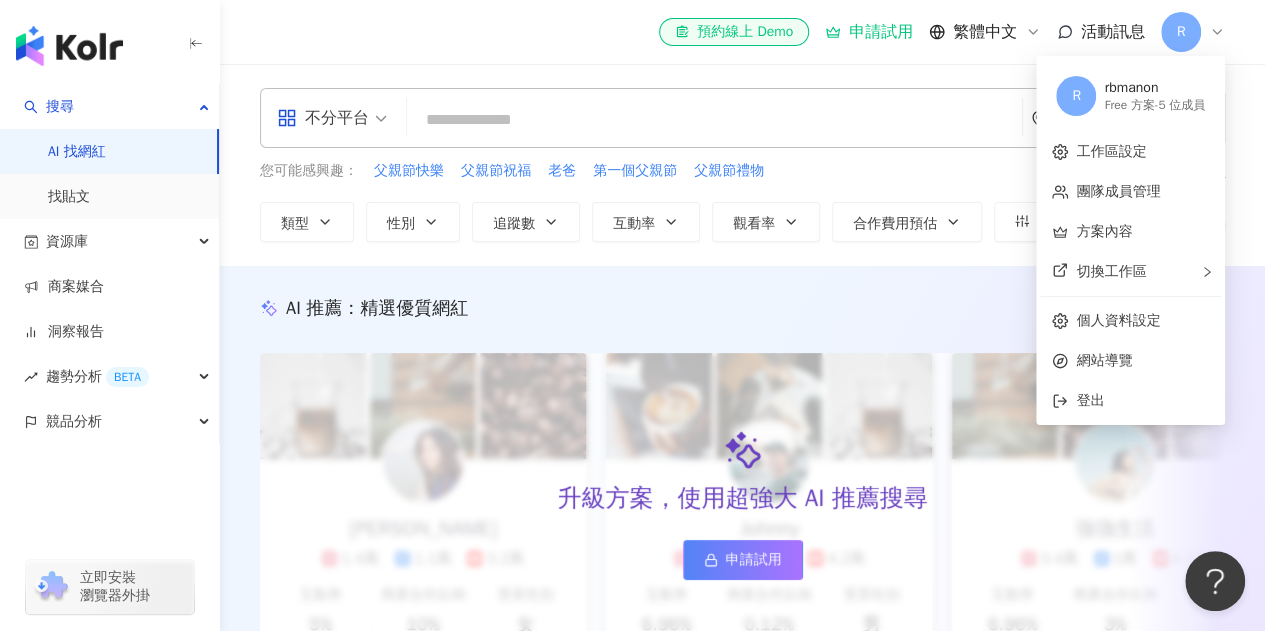 click on "R" at bounding box center [1193, 32] 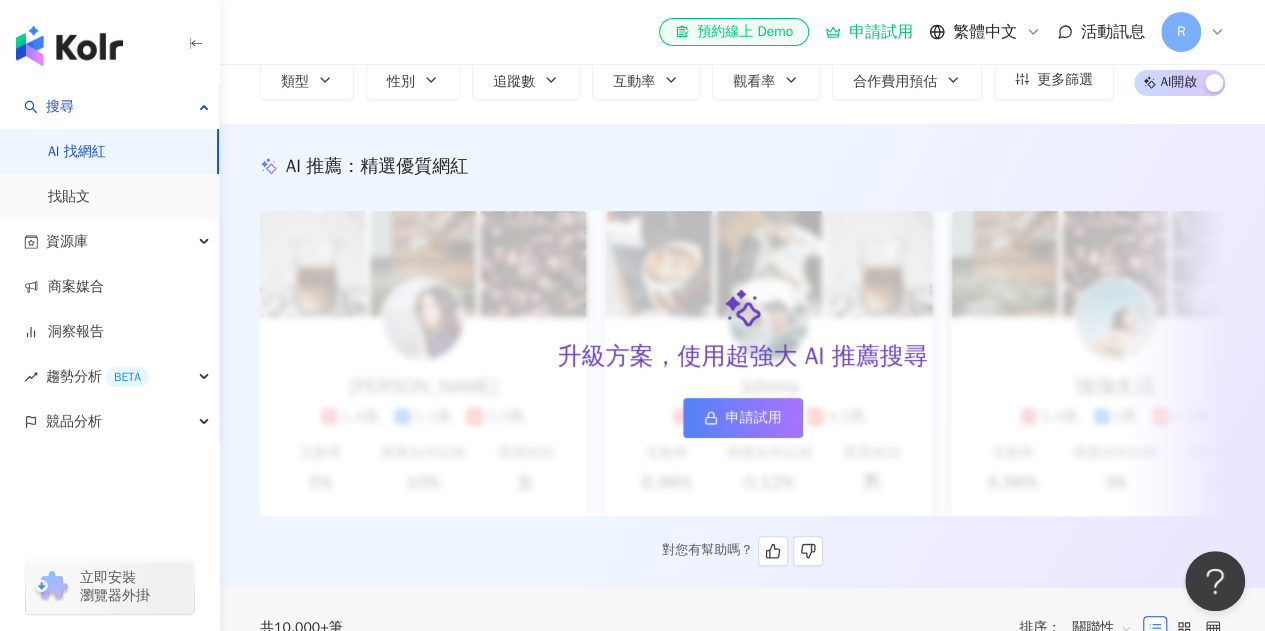 scroll, scrollTop: 200, scrollLeft: 0, axis: vertical 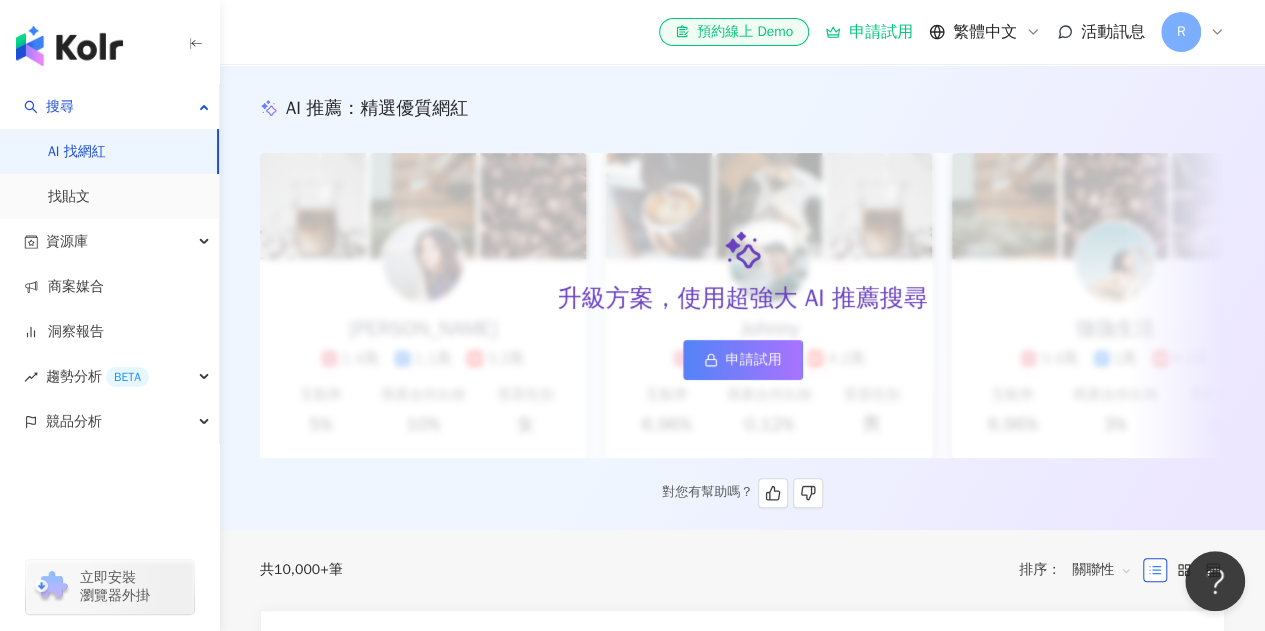 click on "升級方案，使用超強大 AI 推薦搜尋 申請試用" at bounding box center [742, 305] 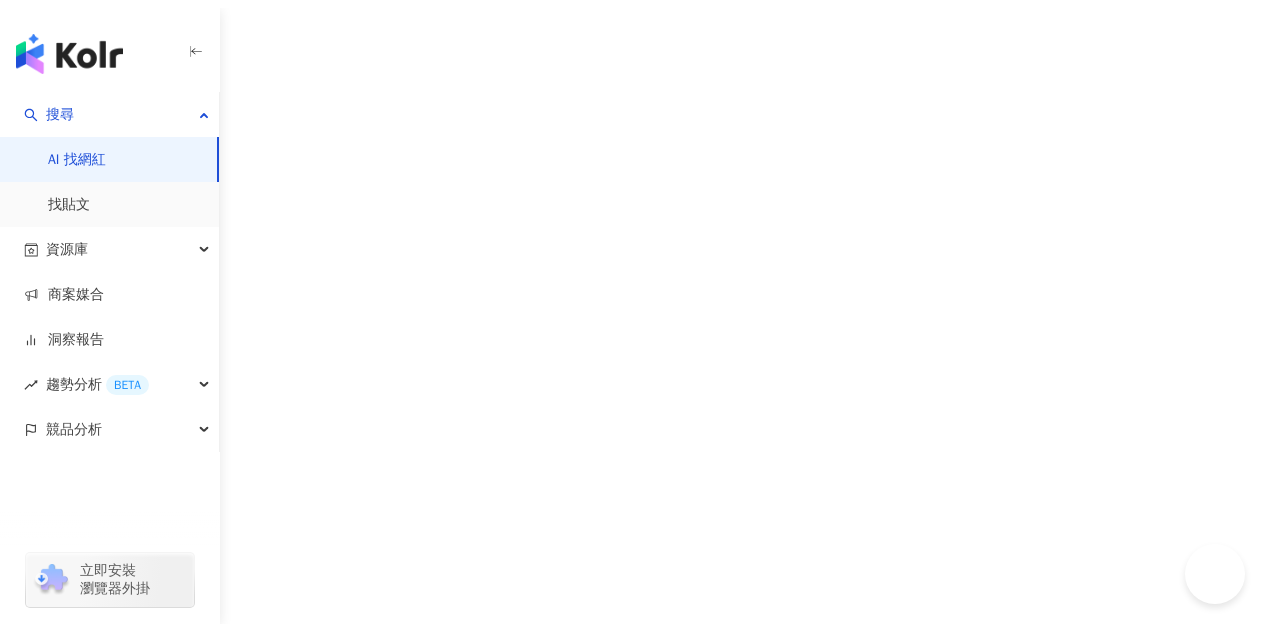 scroll, scrollTop: 0, scrollLeft: 0, axis: both 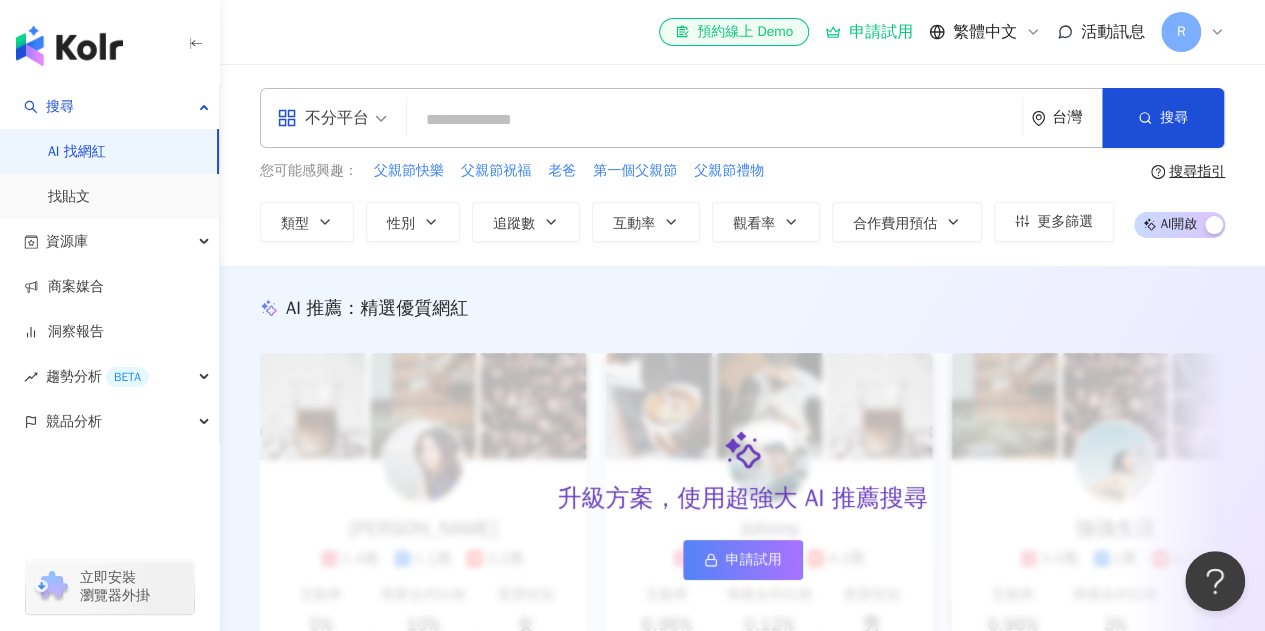 click on "el-icon-cs 預約線上 Demo 申請試用 繁體中文 活動訊息 R" at bounding box center (742, 32) 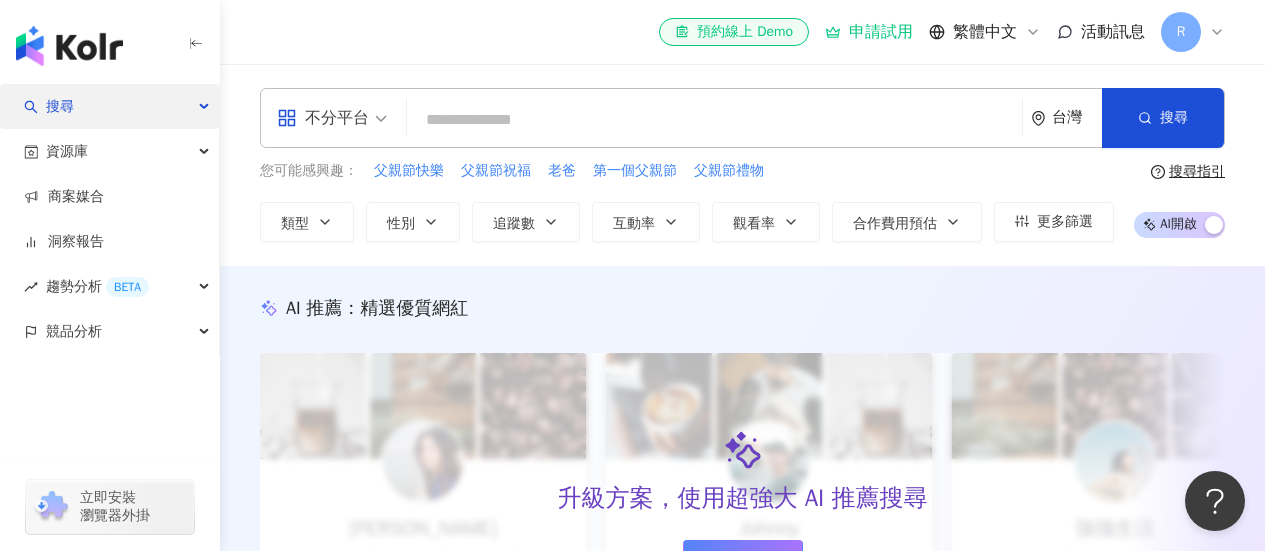 click on "搜尋" at bounding box center [109, 106] 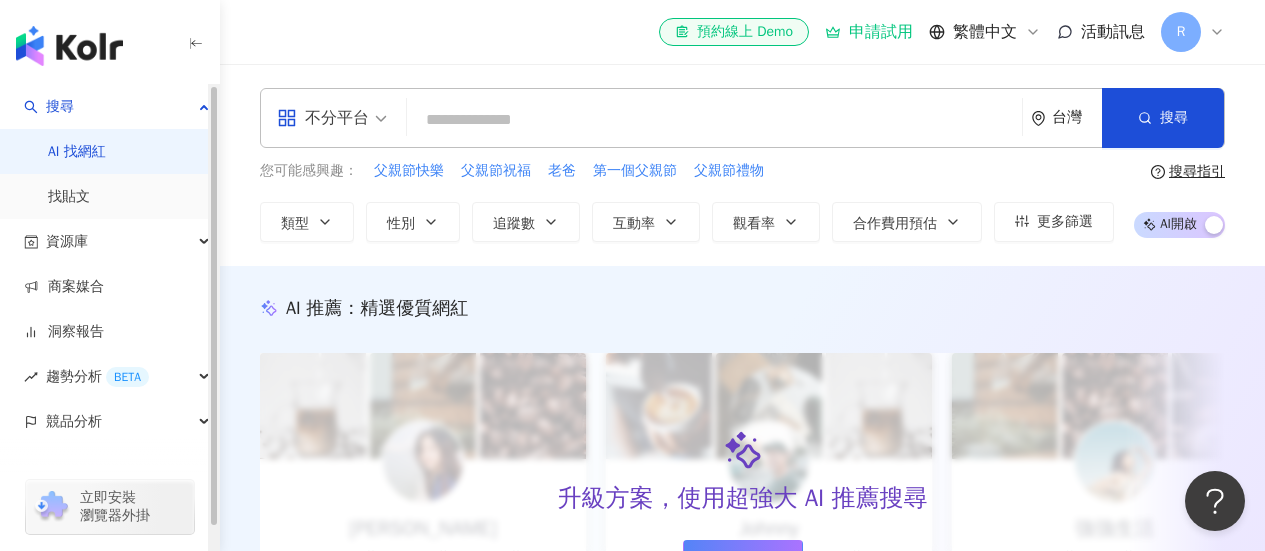 click on "AI 找網紅" at bounding box center [77, 152] 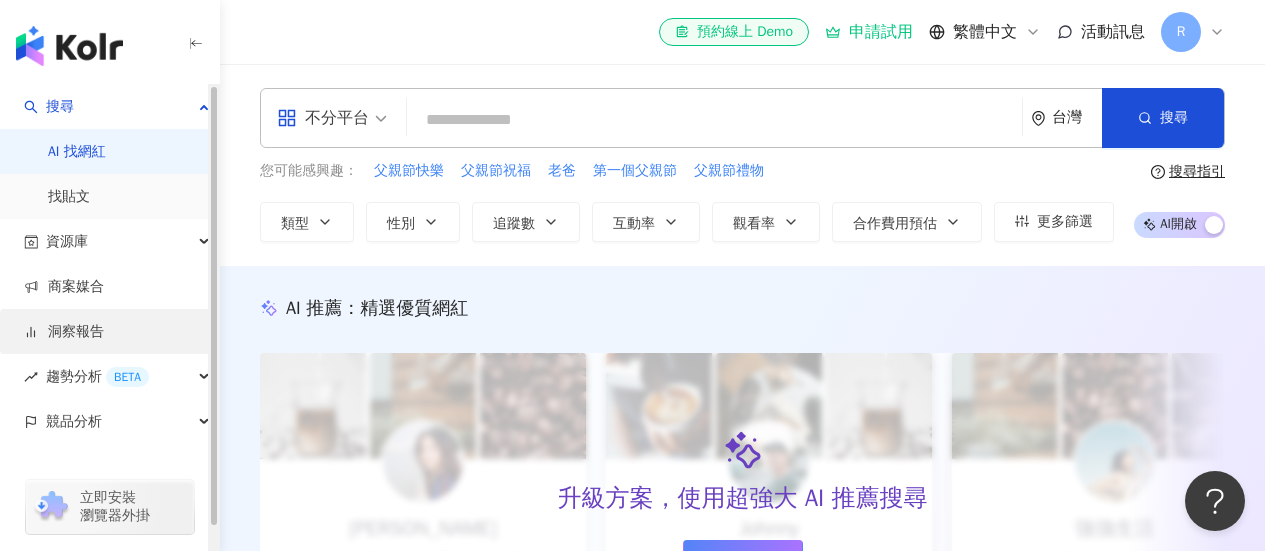 click on "洞察報告" at bounding box center [64, 332] 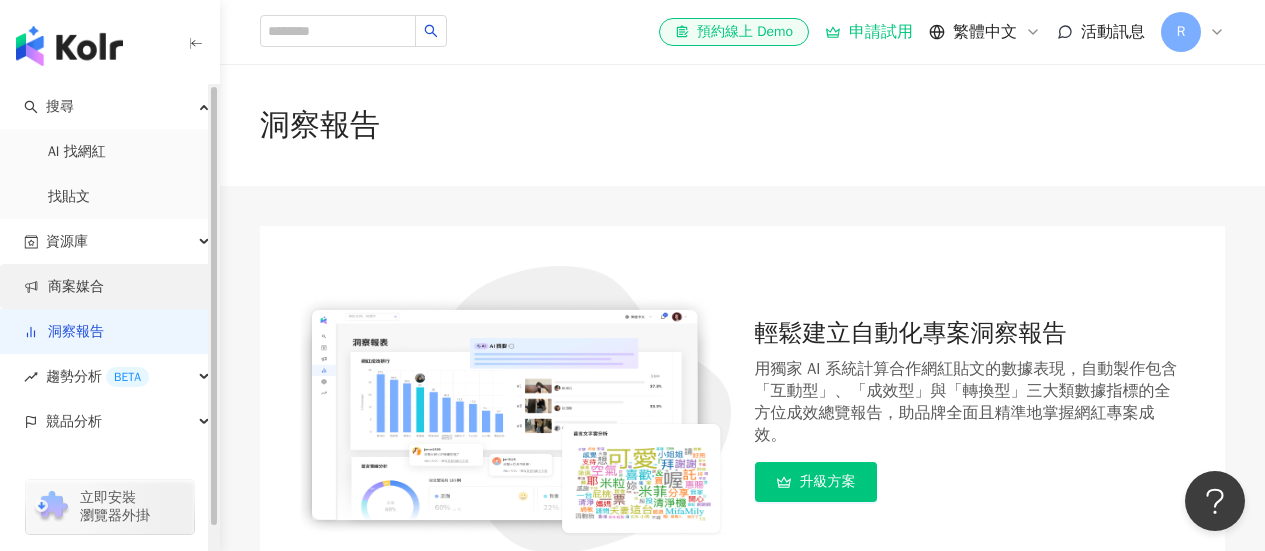 click on "商案媒合" at bounding box center [64, 287] 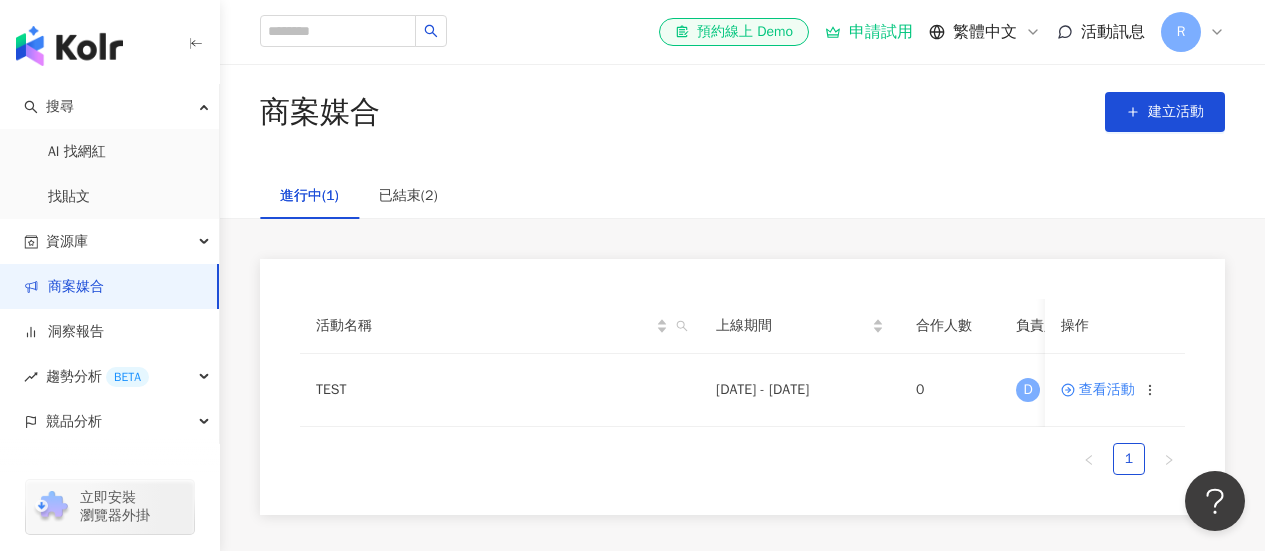 scroll, scrollTop: 0, scrollLeft: 0, axis: both 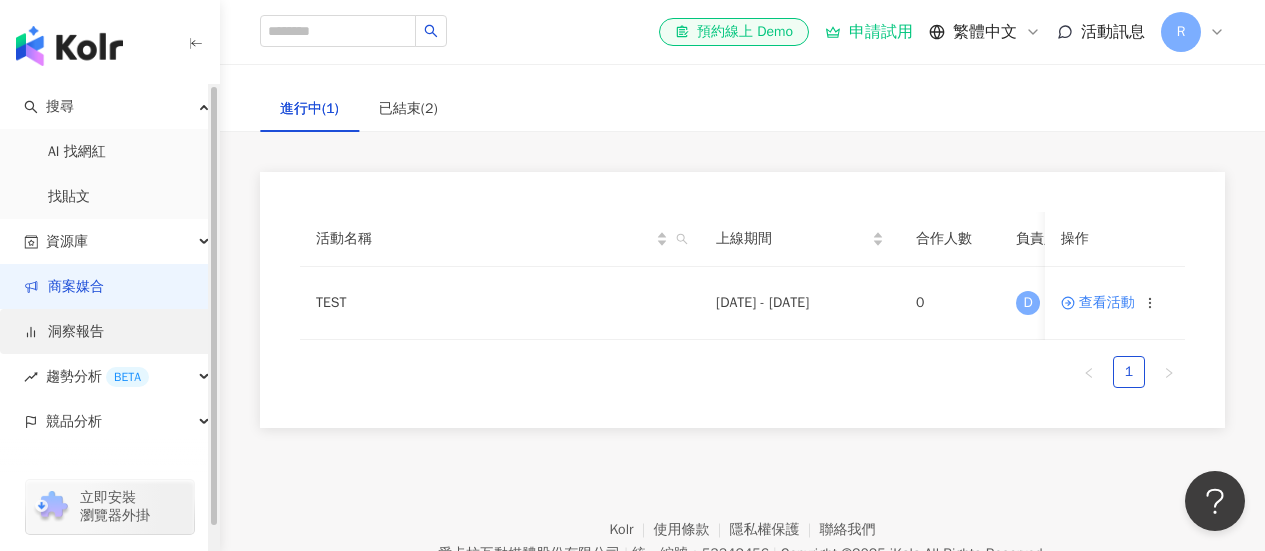 click on "洞察報告" at bounding box center (64, 332) 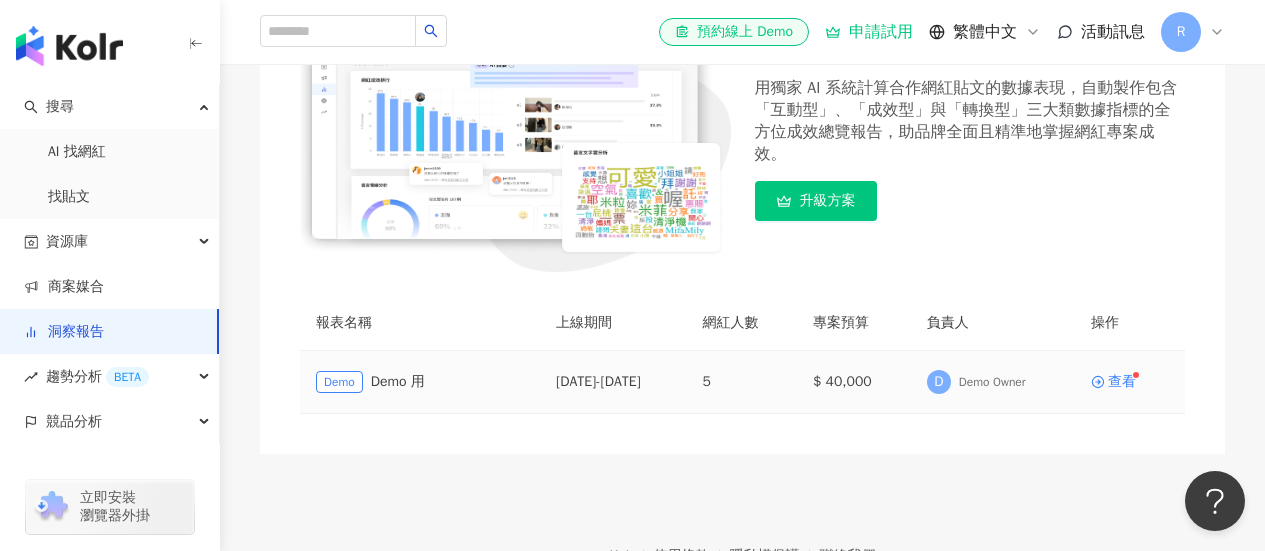 scroll, scrollTop: 300, scrollLeft: 0, axis: vertical 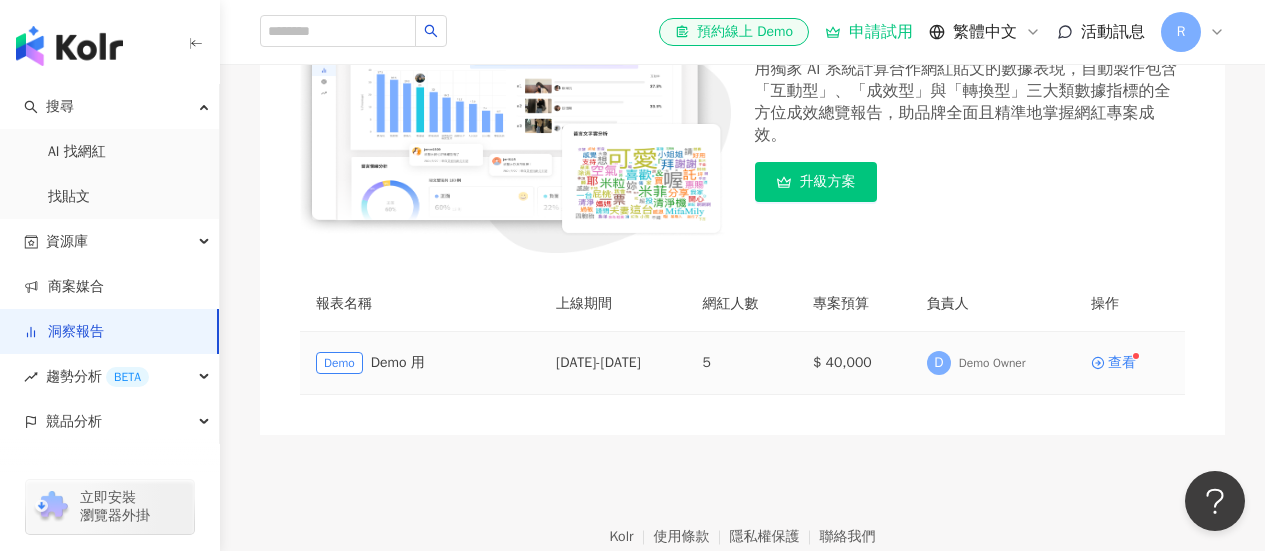 click on "查看" at bounding box center (1130, 363) 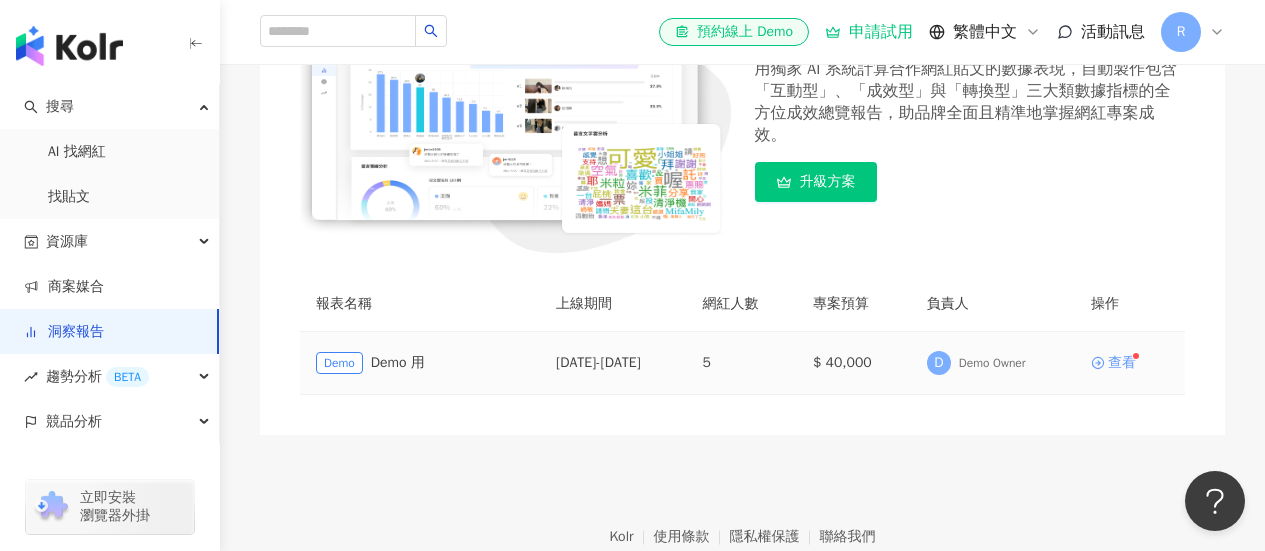 click on "查看" at bounding box center [1122, 363] 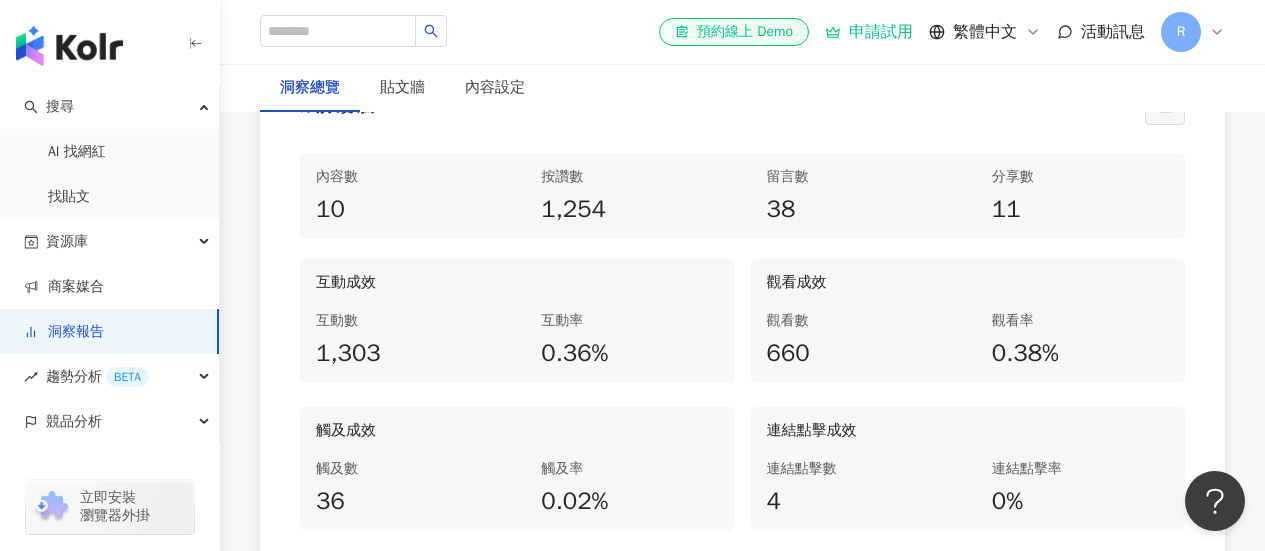 scroll, scrollTop: 1200, scrollLeft: 0, axis: vertical 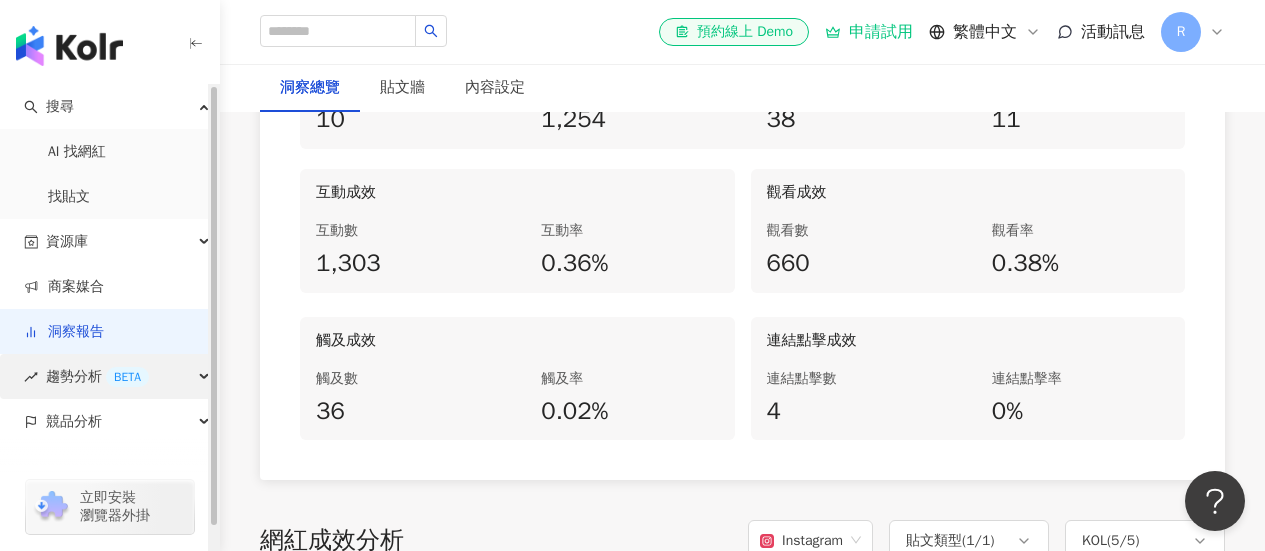 click on "趨勢分析 BETA" at bounding box center (109, 376) 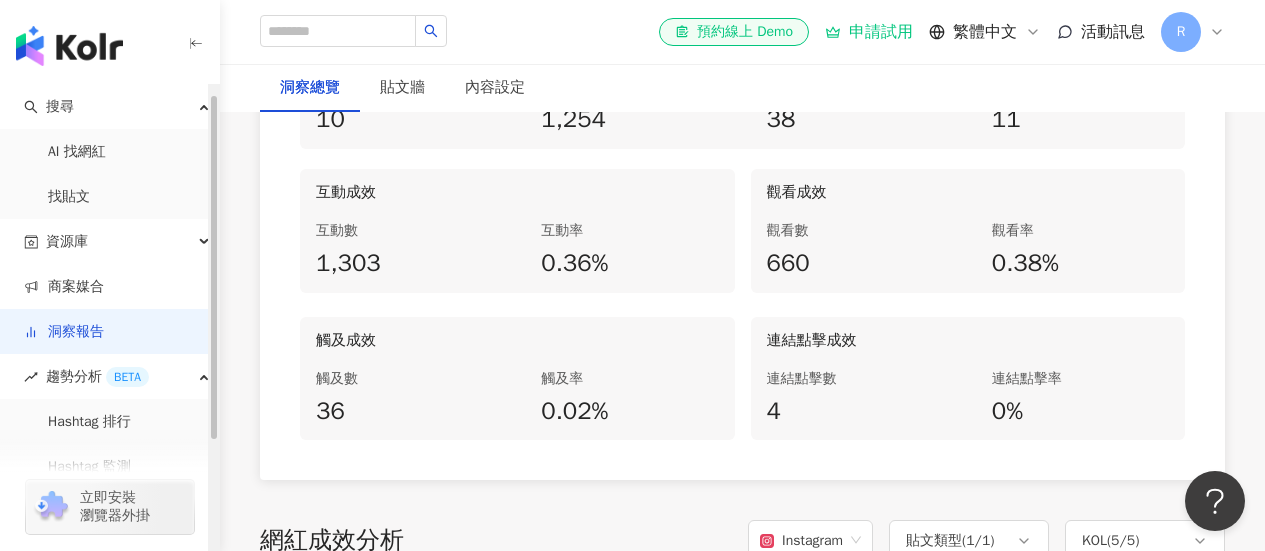 scroll, scrollTop: 160, scrollLeft: 0, axis: vertical 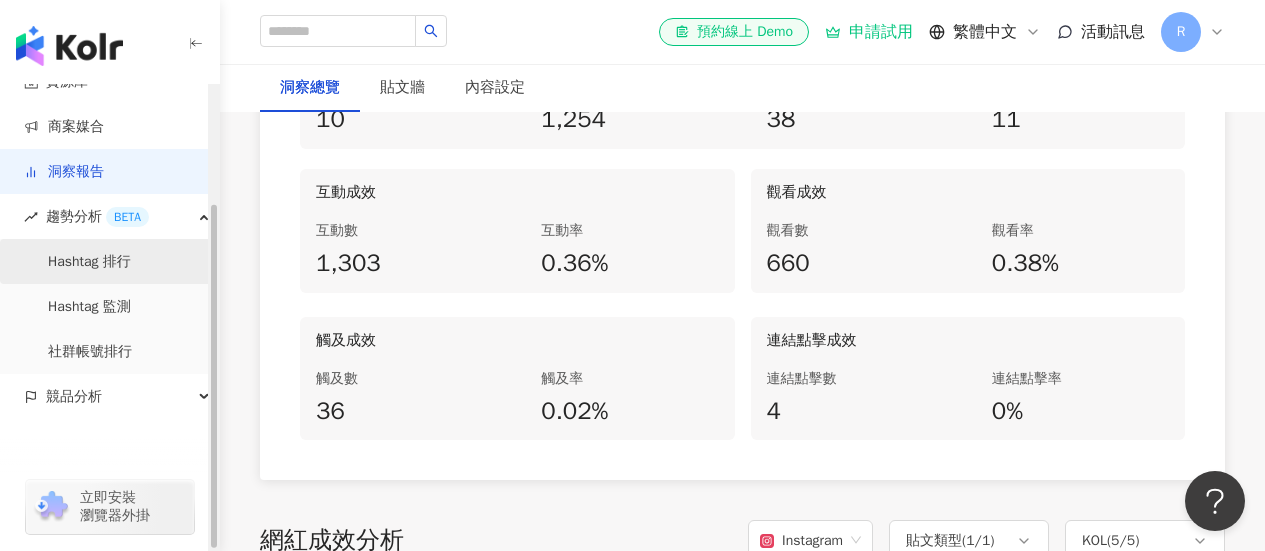 click on "Hashtag 排行" at bounding box center (89, 262) 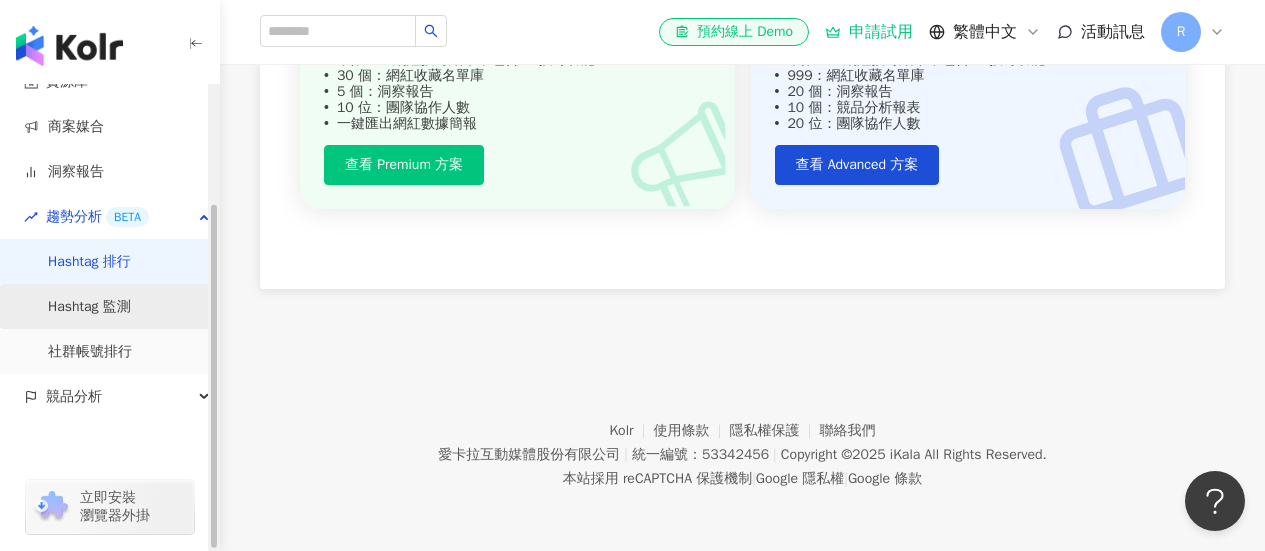 scroll, scrollTop: 0, scrollLeft: 0, axis: both 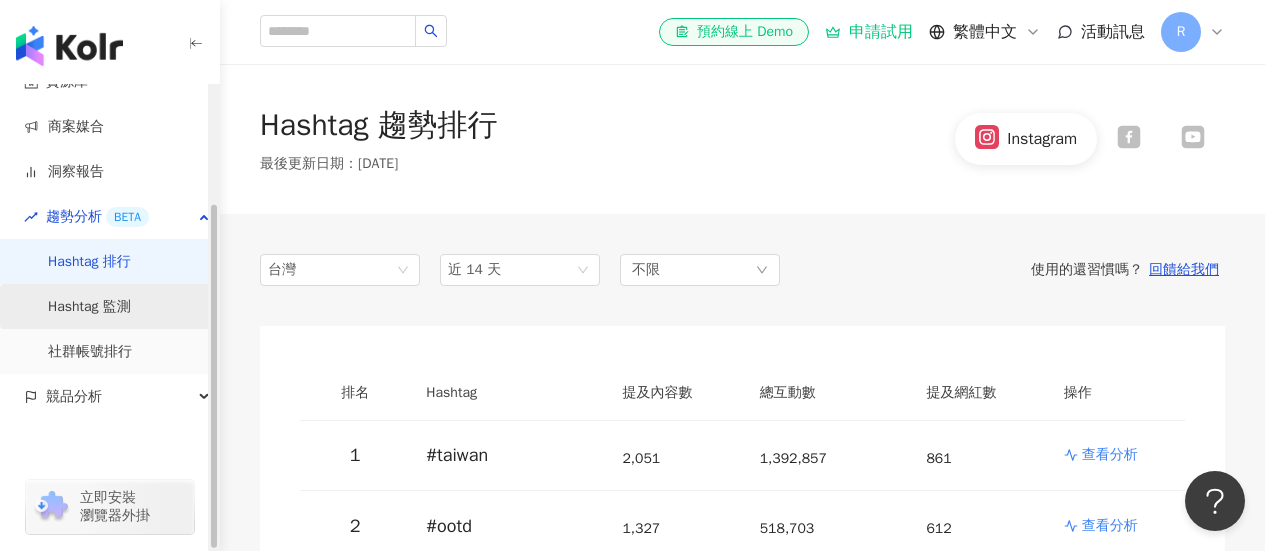 click on "Hashtag 監測" at bounding box center [89, 307] 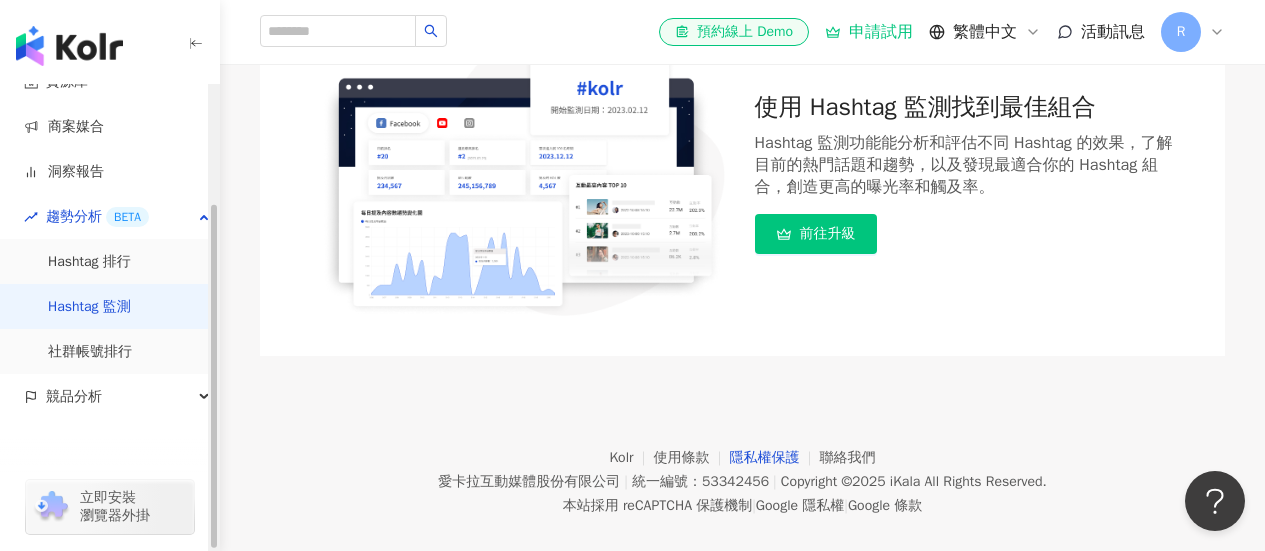 scroll, scrollTop: 264, scrollLeft: 0, axis: vertical 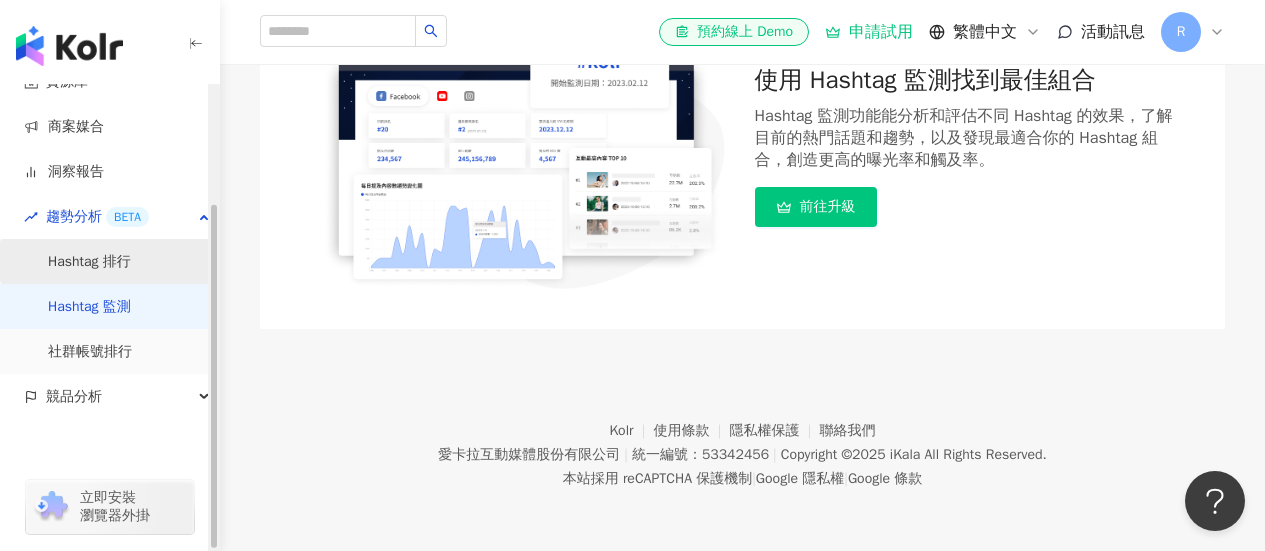 click on "Hashtag 排行" at bounding box center (89, 262) 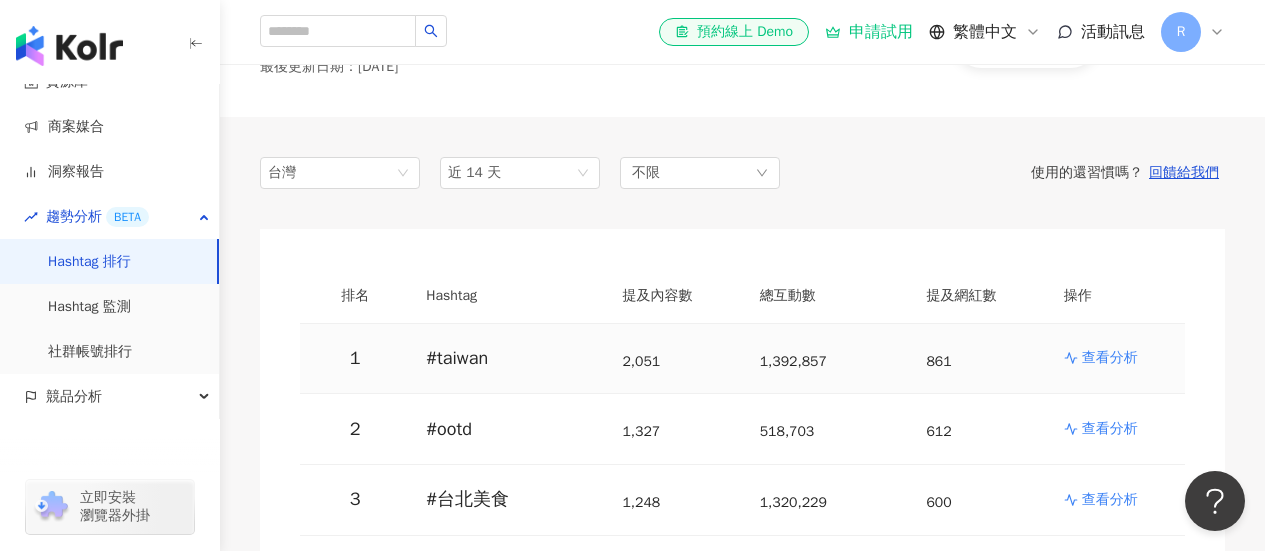 scroll, scrollTop: 100, scrollLeft: 0, axis: vertical 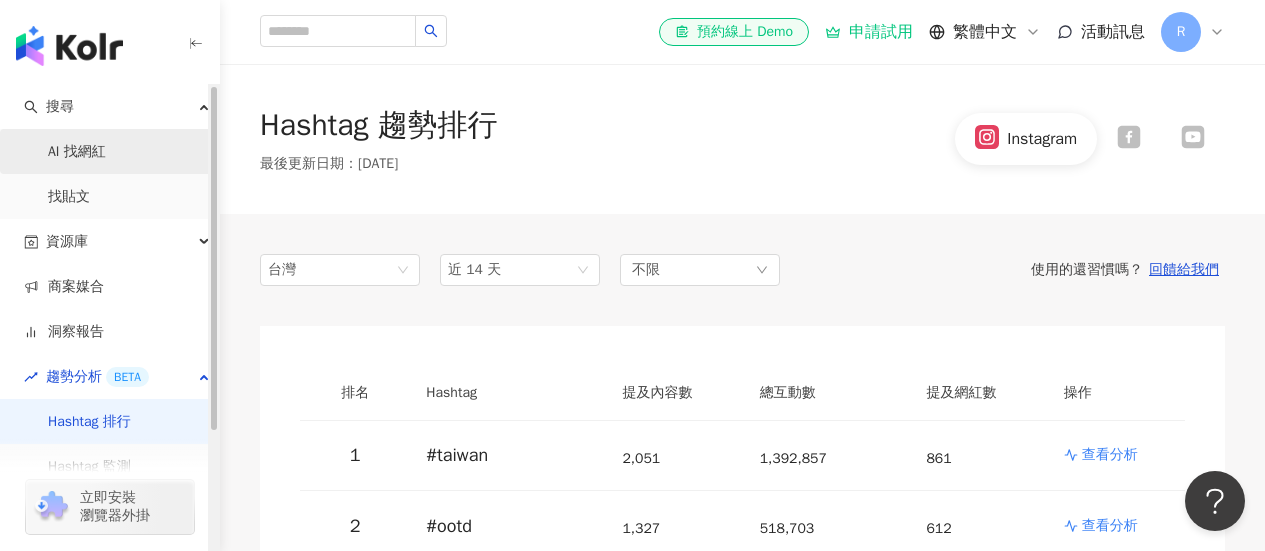 click on "AI 找網紅" at bounding box center (77, 152) 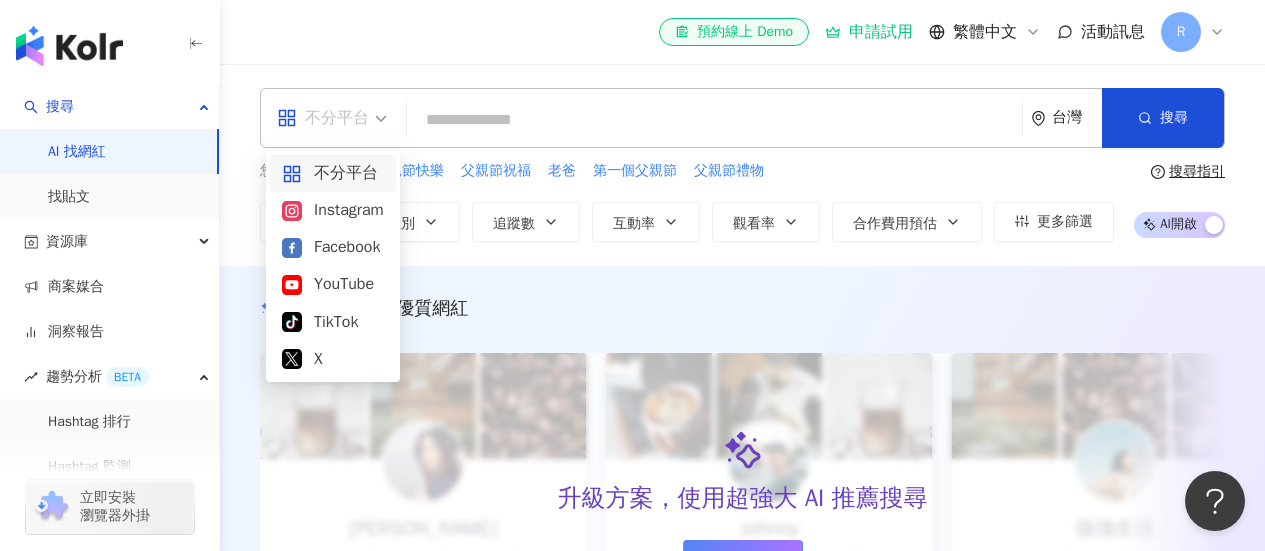 click at bounding box center (332, 118) 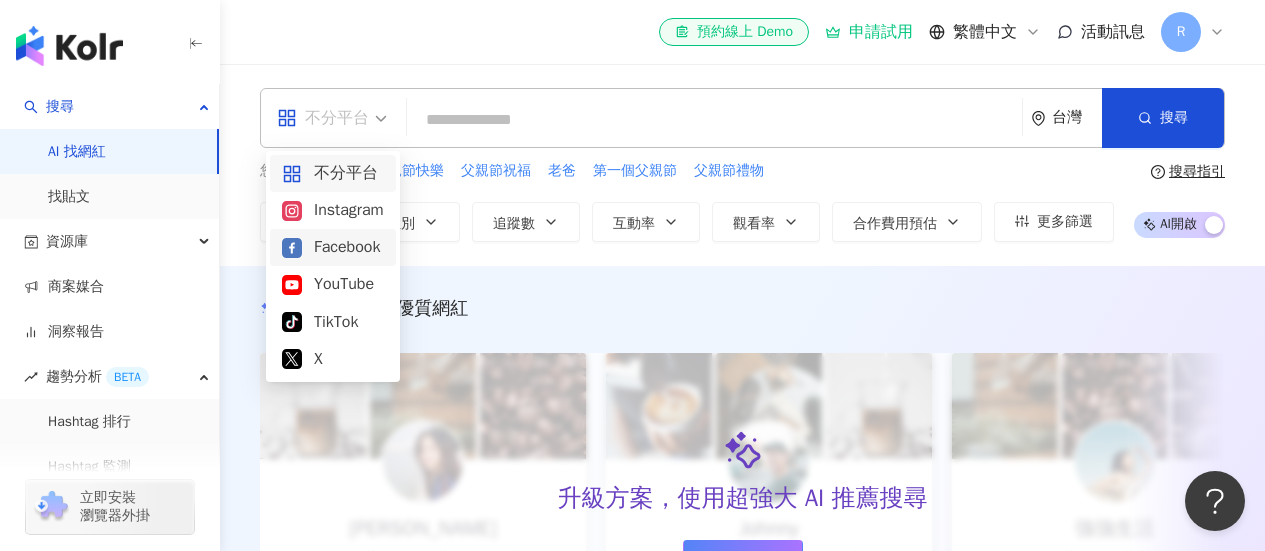 click on "Facebook" at bounding box center (333, 247) 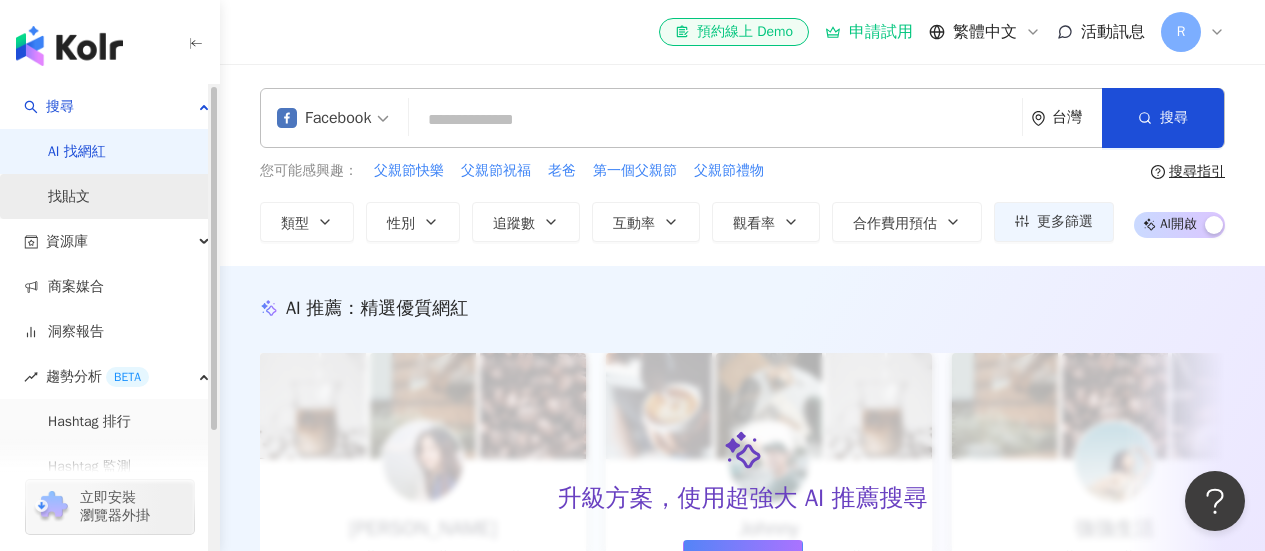 click on "找貼文" at bounding box center [69, 197] 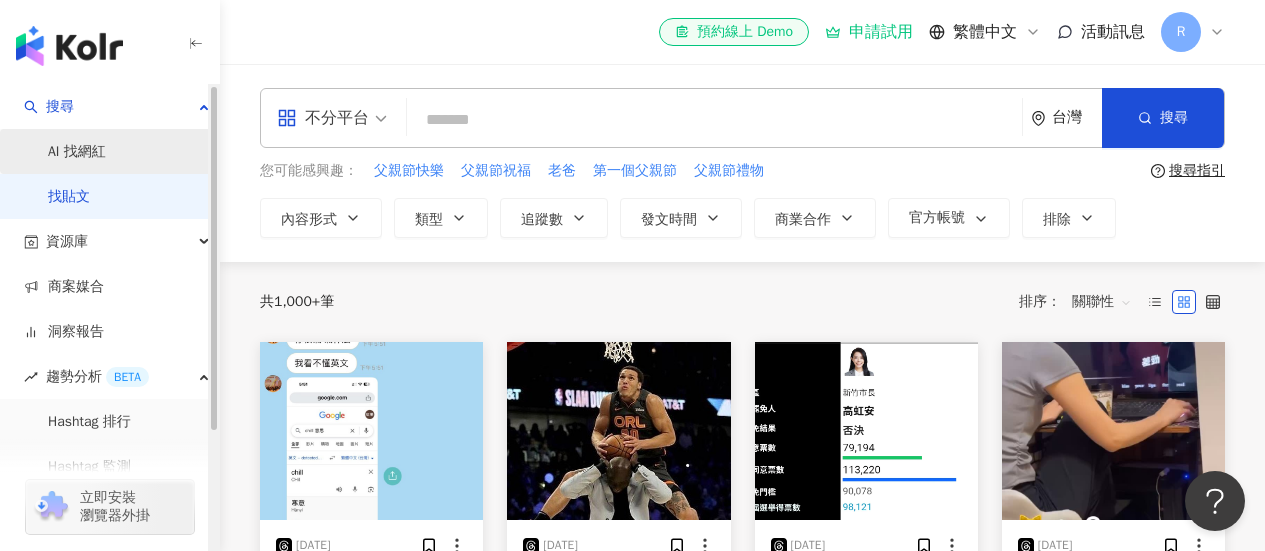 click on "AI 找網紅" at bounding box center (77, 152) 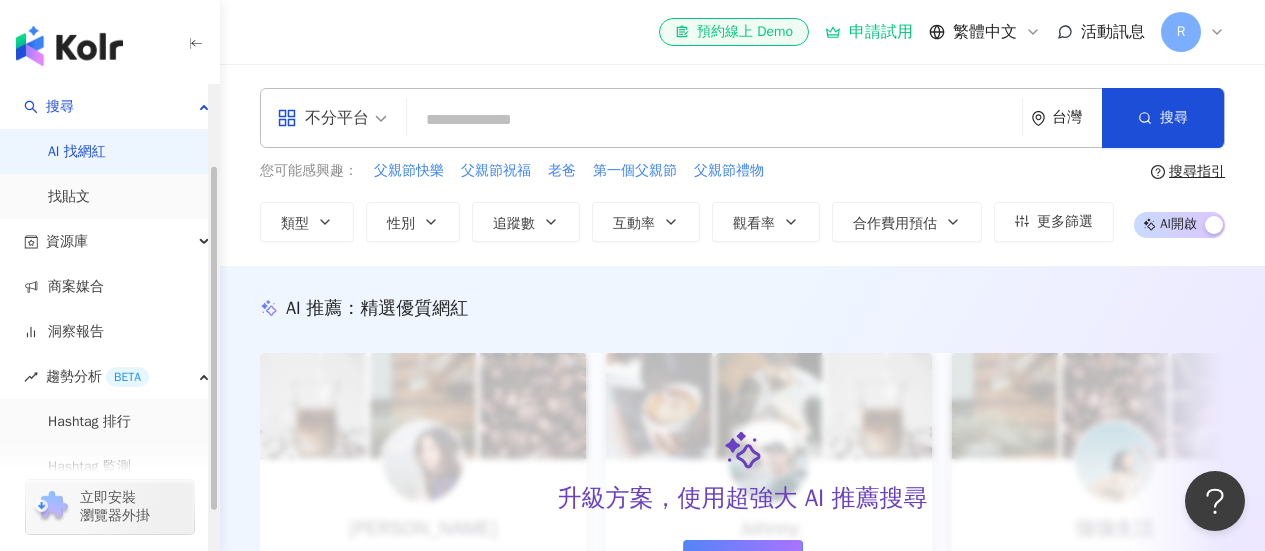 scroll, scrollTop: 160, scrollLeft: 0, axis: vertical 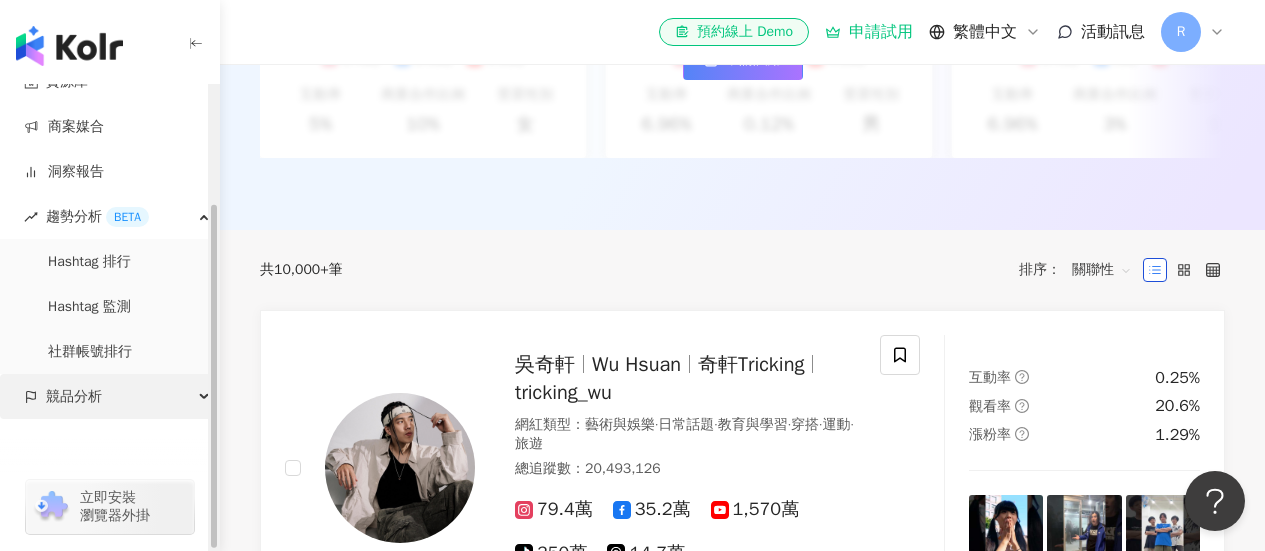click on "競品分析" at bounding box center [109, 396] 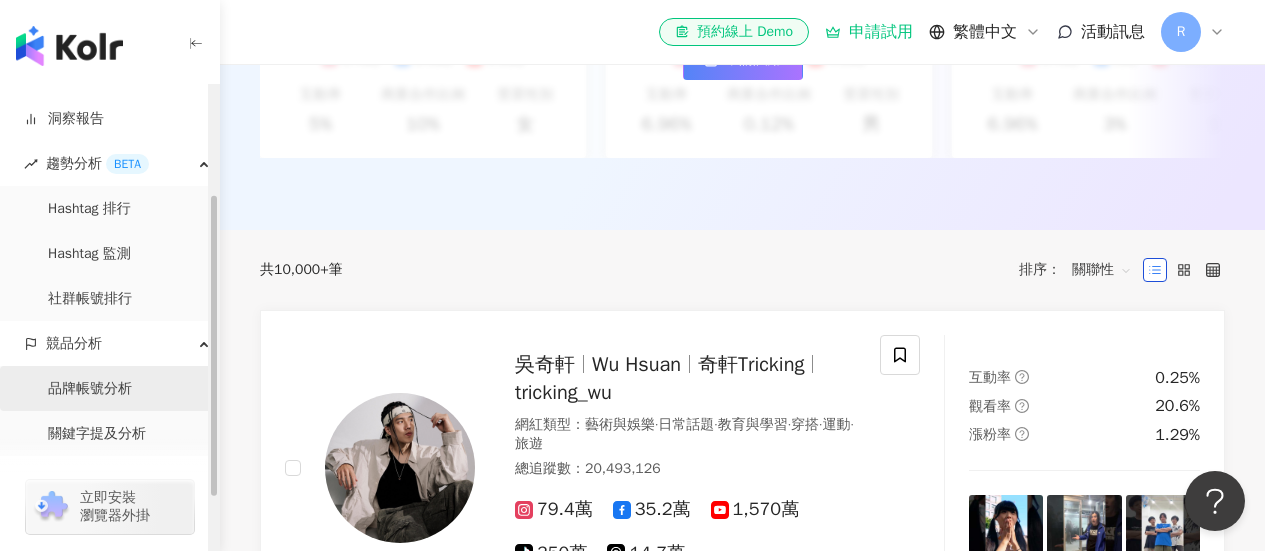 scroll, scrollTop: 250, scrollLeft: 0, axis: vertical 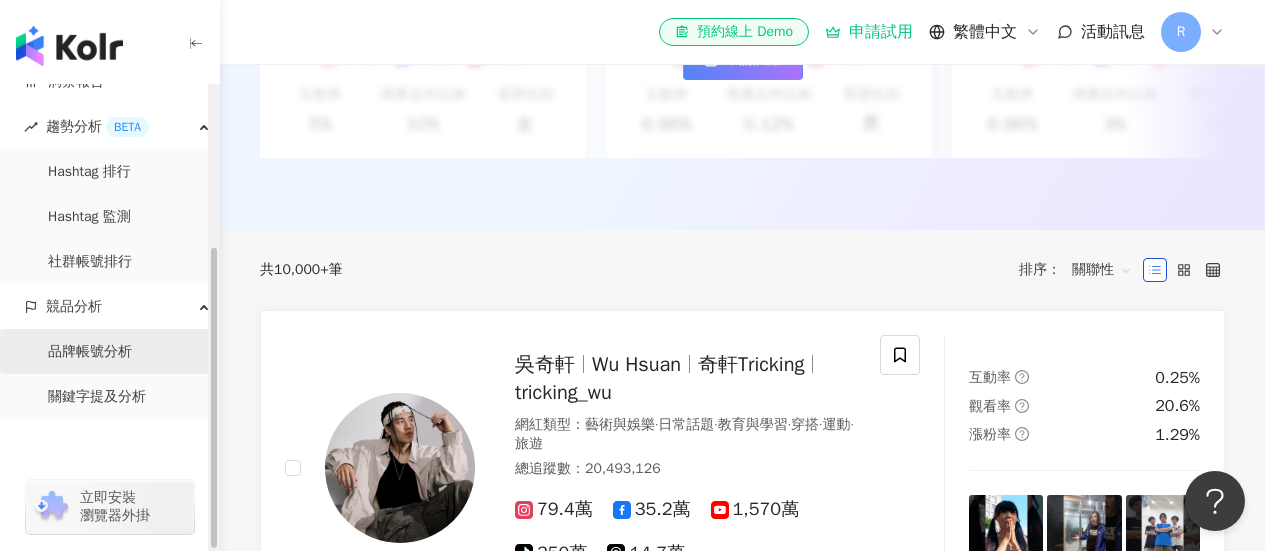 click on "品牌帳號分析" at bounding box center [90, 352] 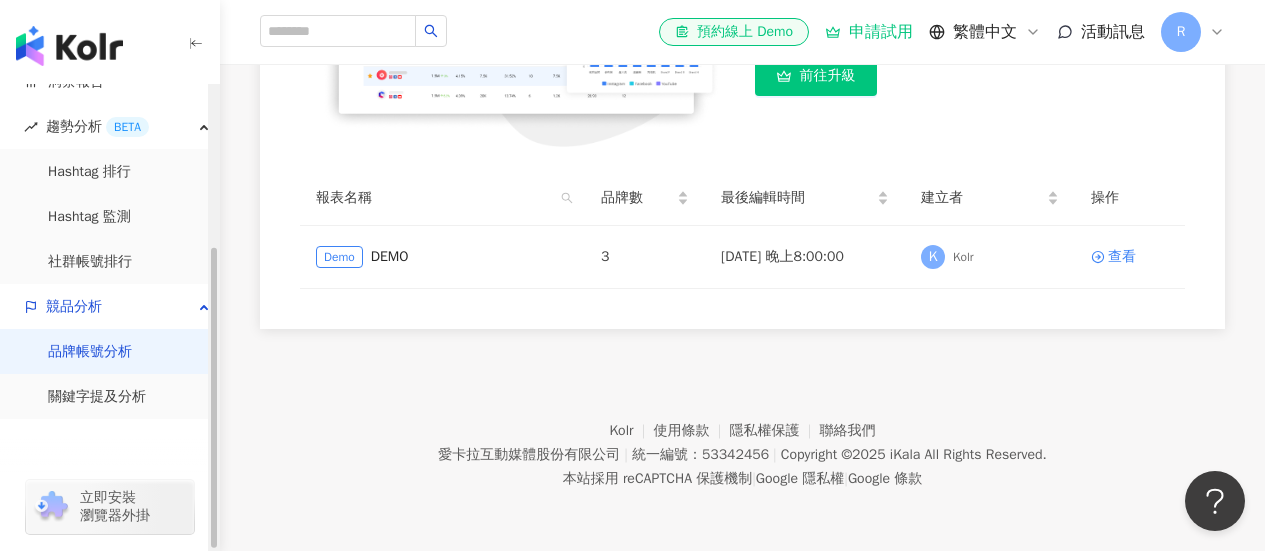scroll, scrollTop: 0, scrollLeft: 0, axis: both 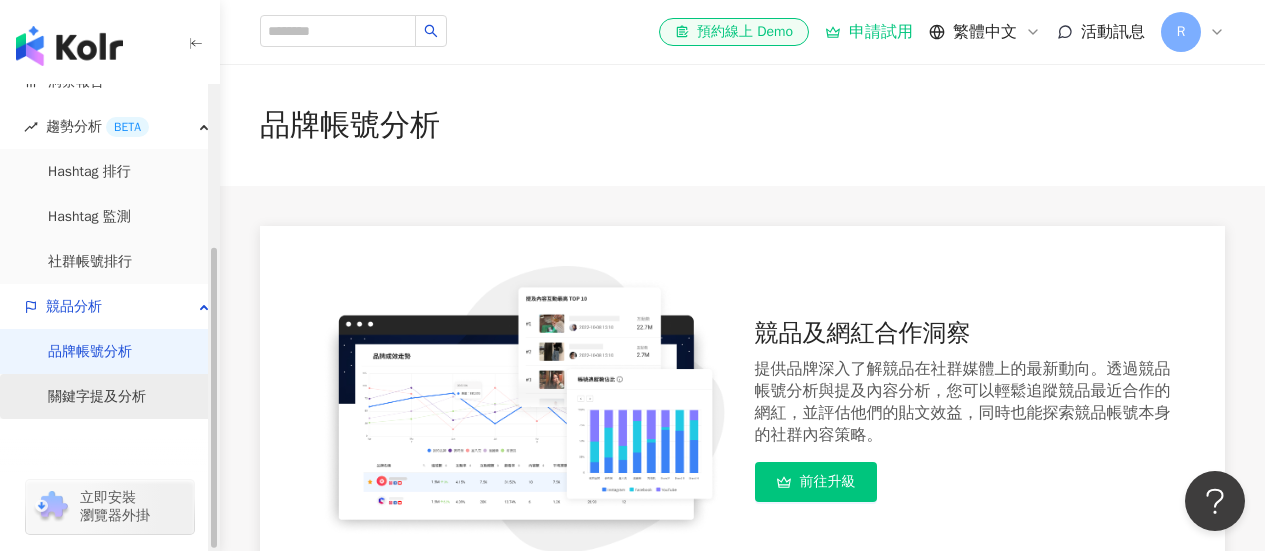 click on "關鍵字提及分析" at bounding box center [97, 397] 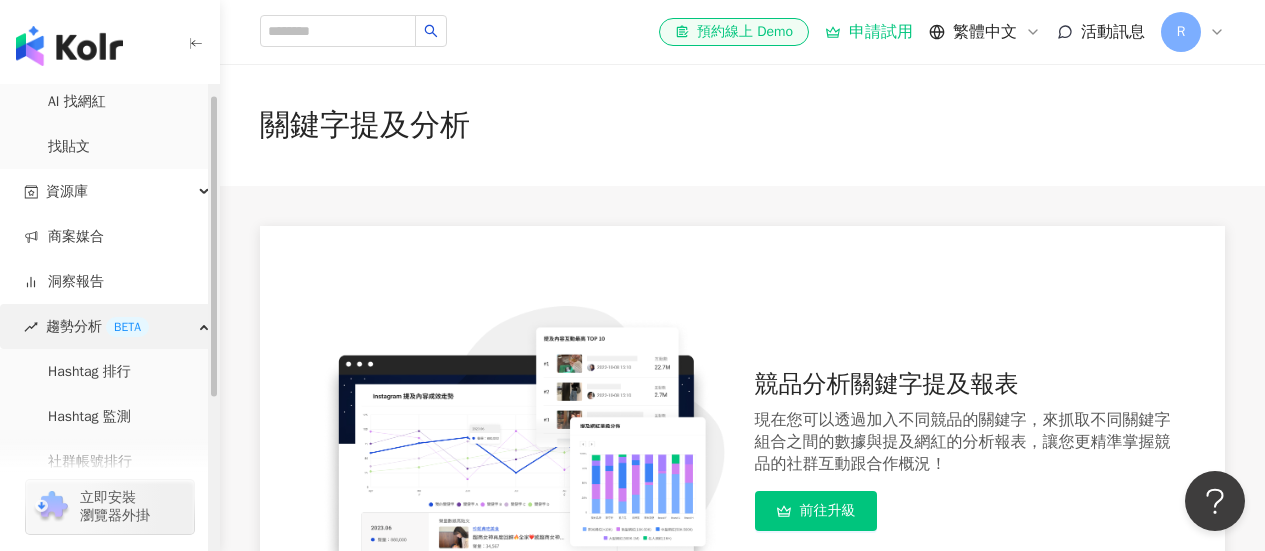 scroll, scrollTop: 0, scrollLeft: 0, axis: both 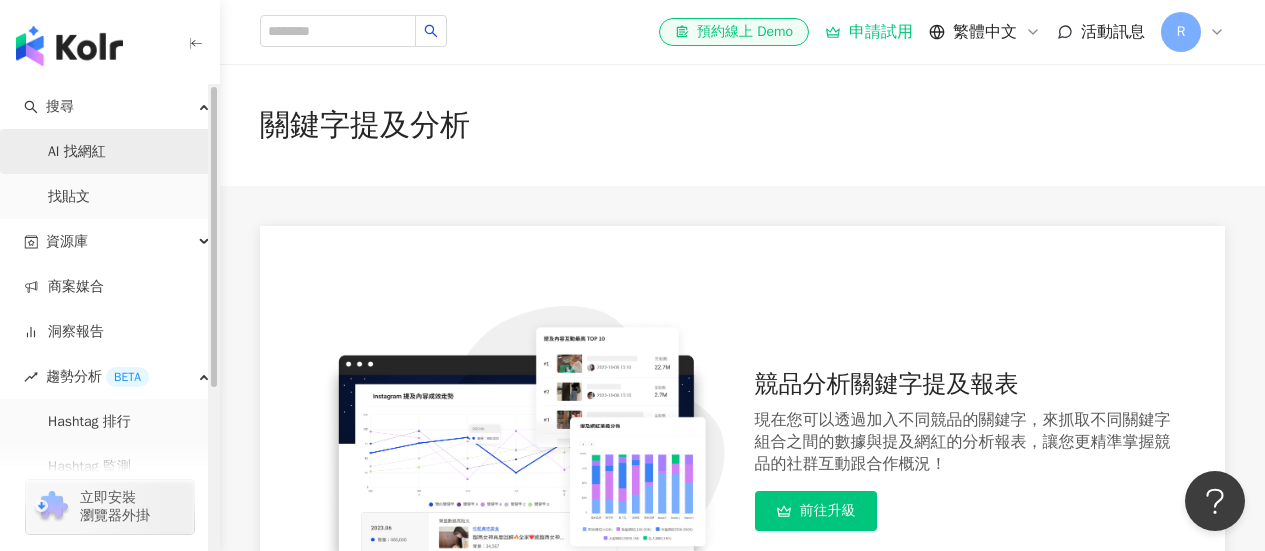 click on "AI 找網紅" at bounding box center [77, 152] 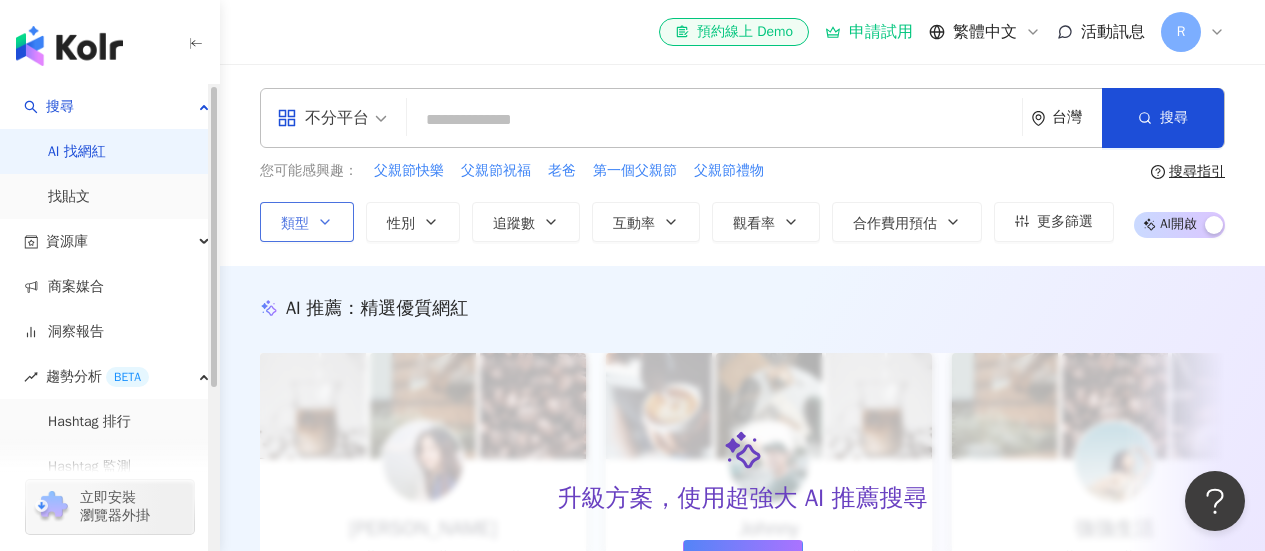 click on "類型" at bounding box center (307, 222) 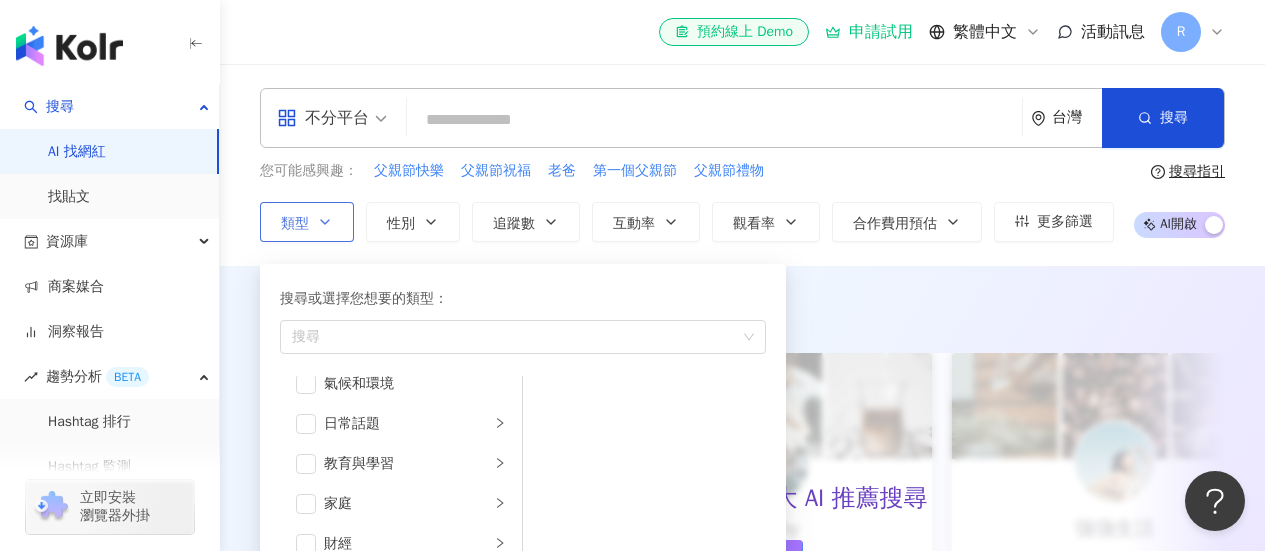 scroll, scrollTop: 300, scrollLeft: 0, axis: vertical 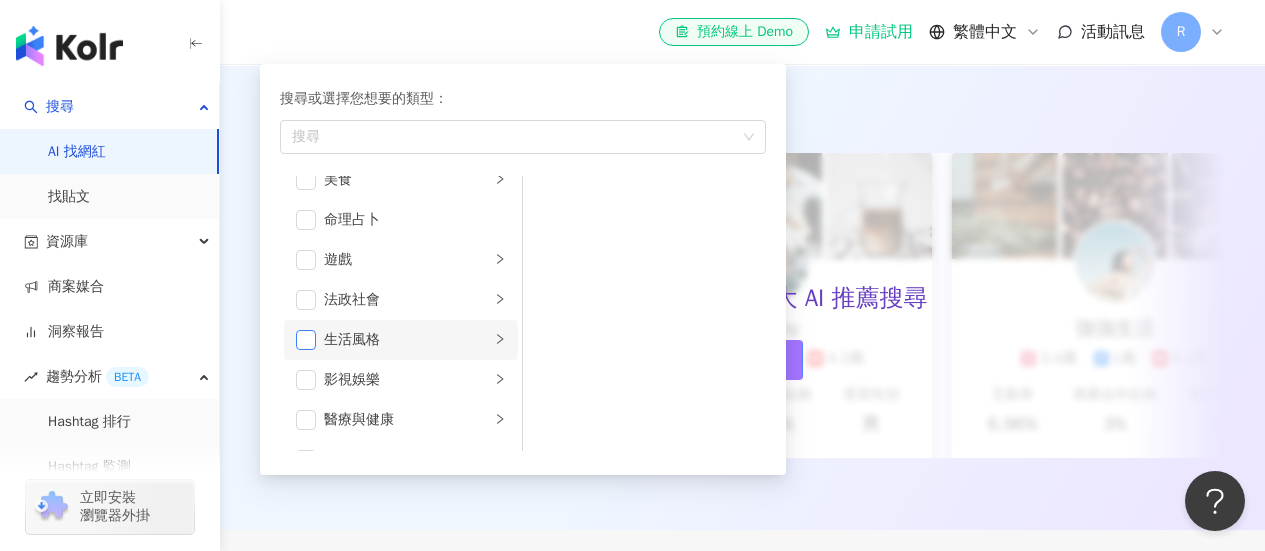 click at bounding box center (306, 340) 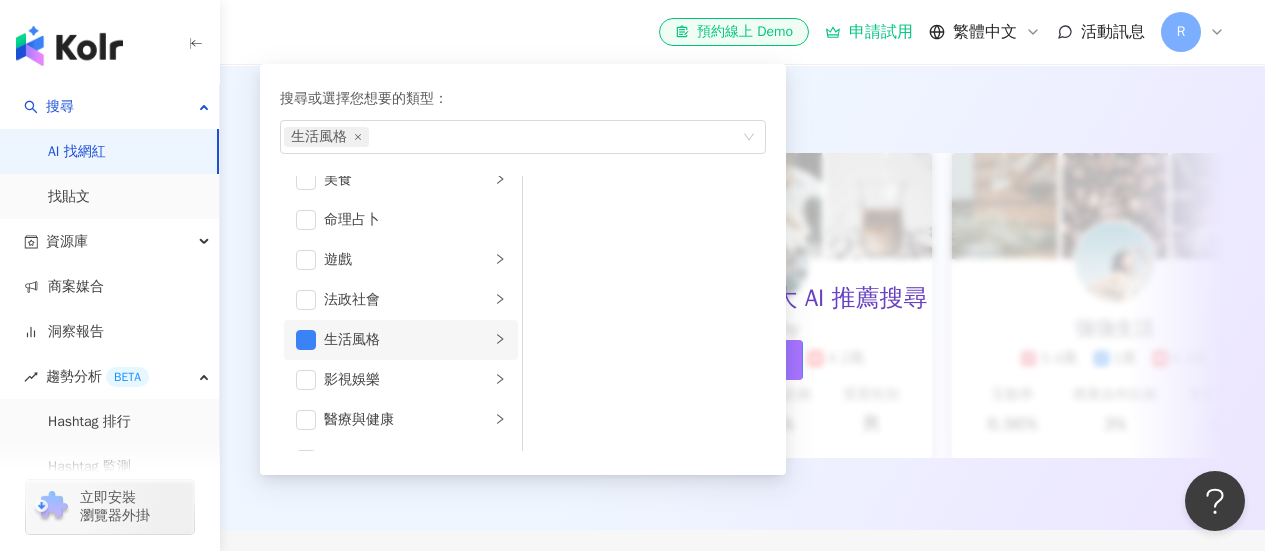 click at bounding box center (500, 339) 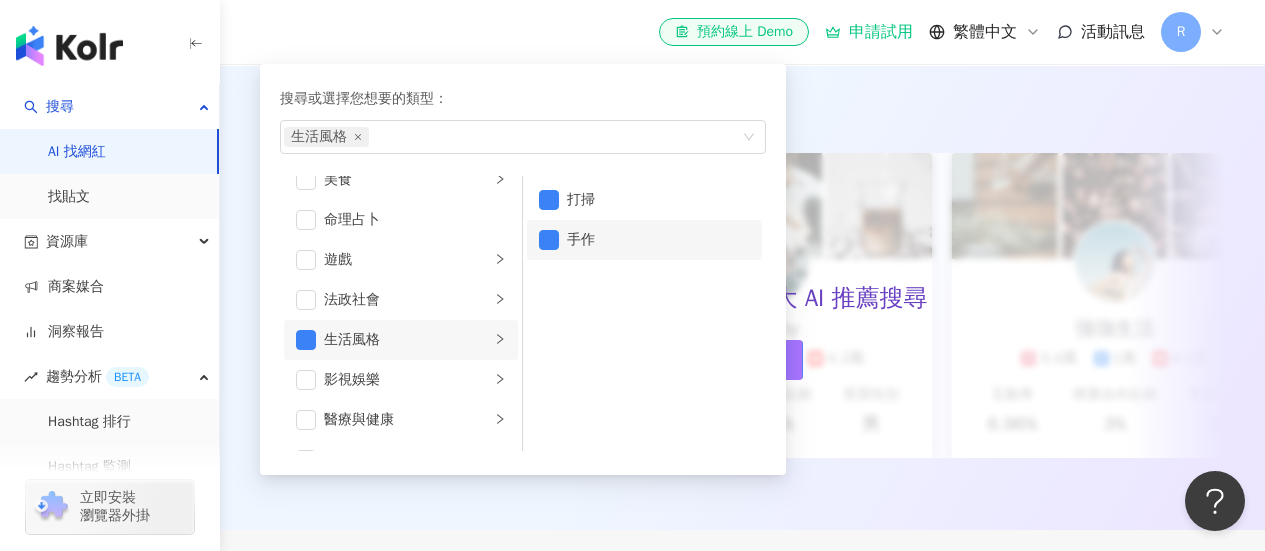 click on "手作" at bounding box center [644, 240] 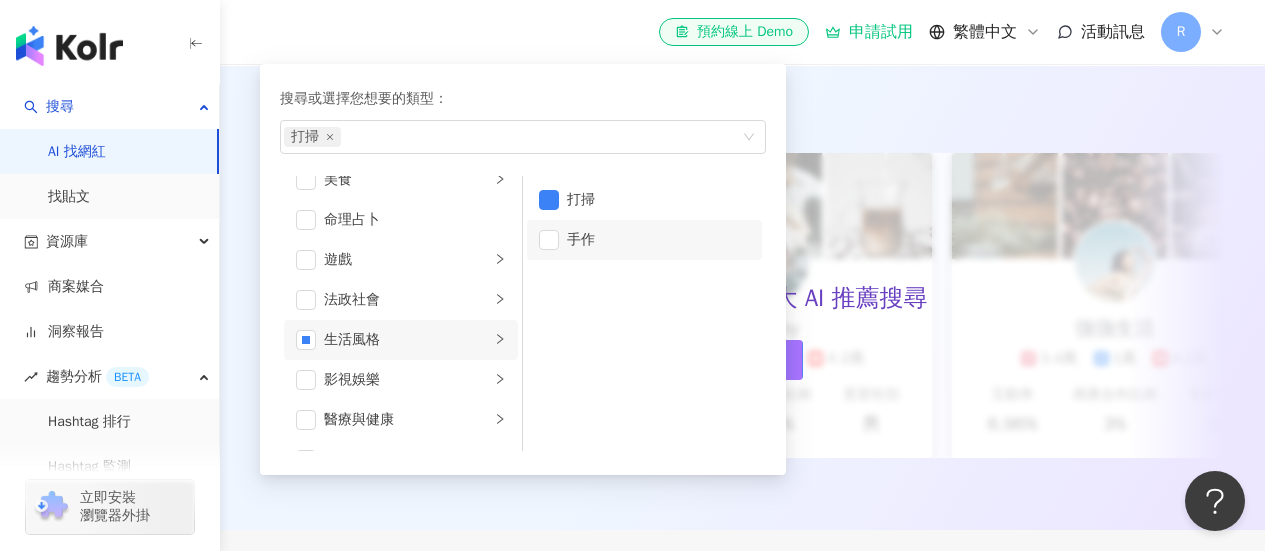 click on "AI 推薦 ： 精選優質網紅" at bounding box center [742, 108] 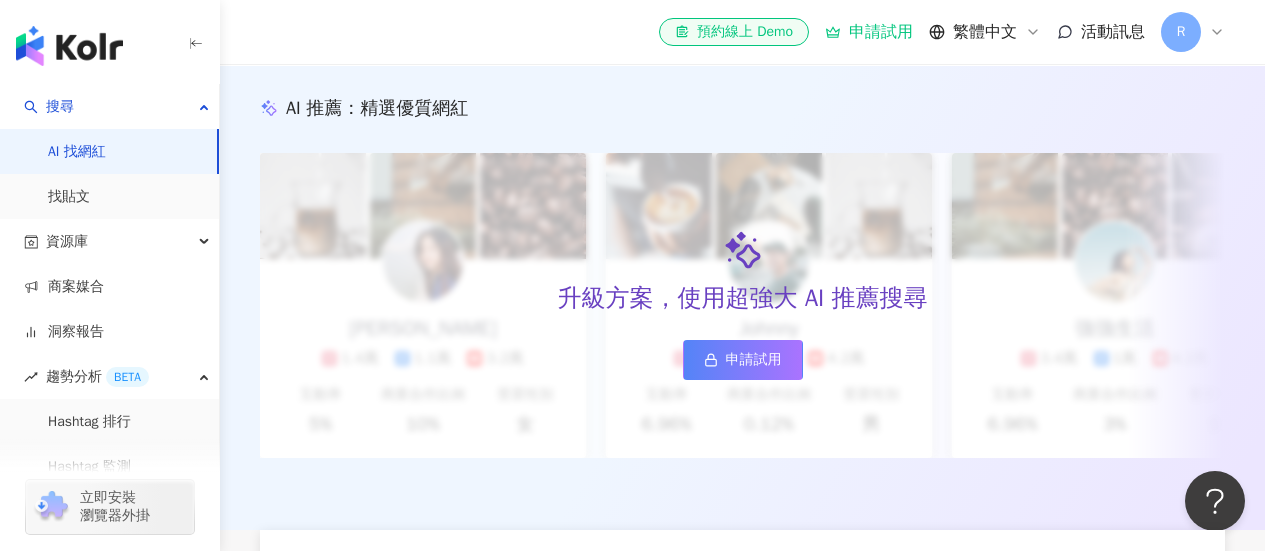 scroll, scrollTop: 0, scrollLeft: 0, axis: both 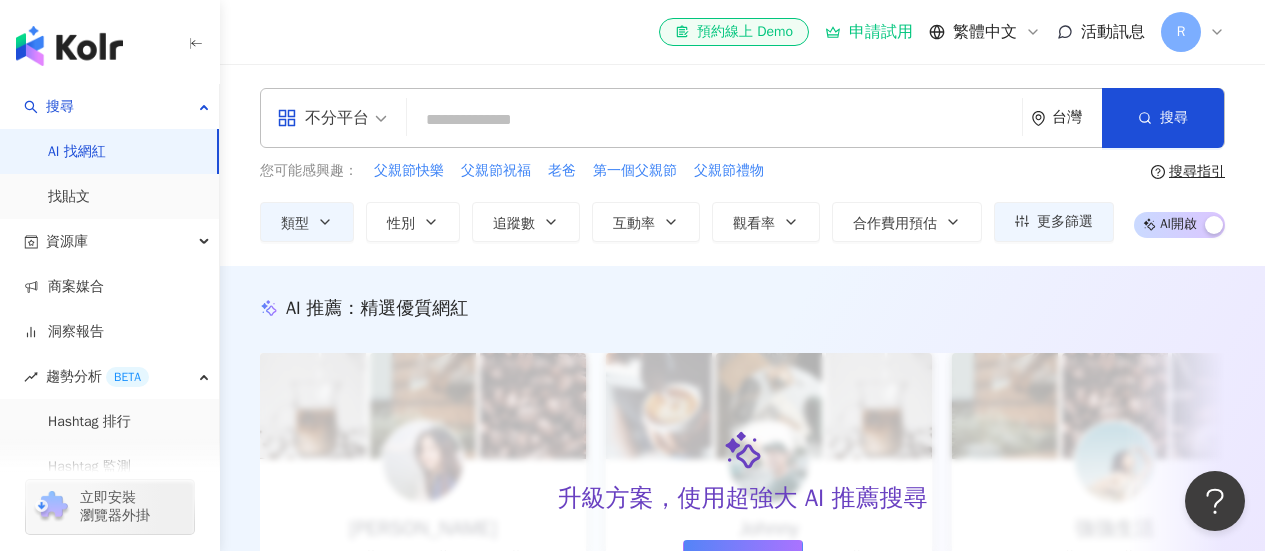 click on "搜尋指引" at bounding box center [1197, 172] 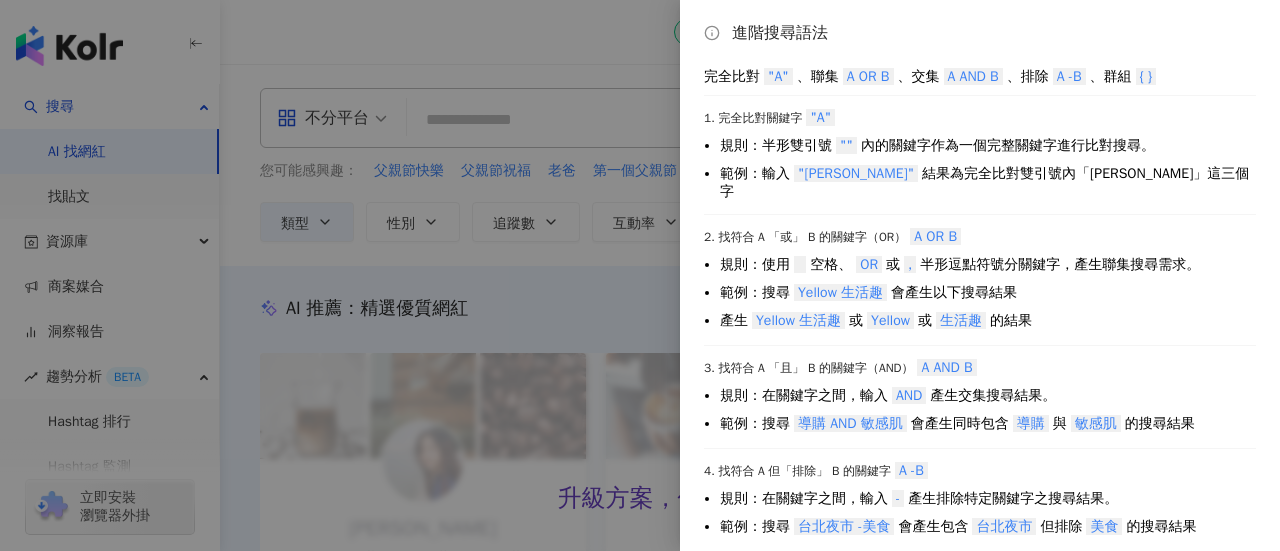 click at bounding box center [640, 275] 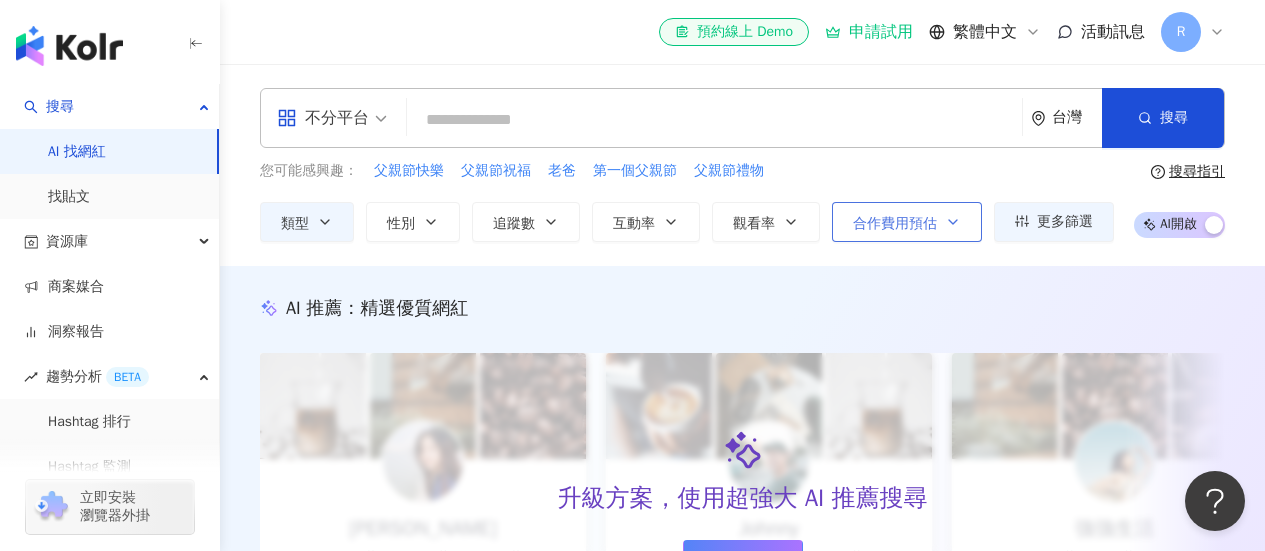 click on "合作費用預估" at bounding box center (907, 222) 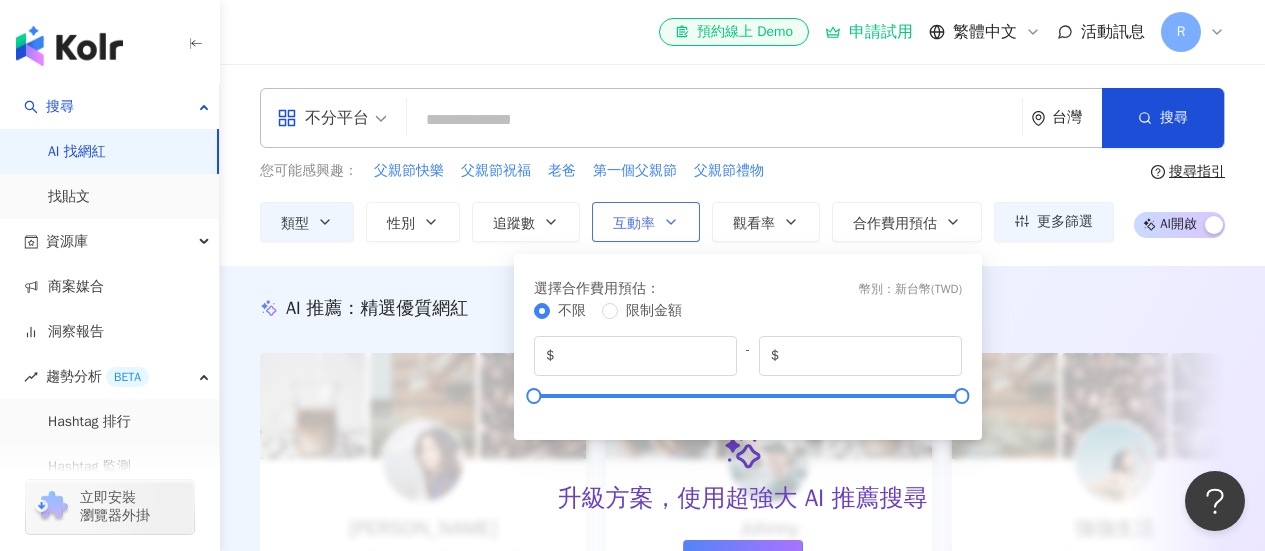 click on "互動率" at bounding box center [634, 224] 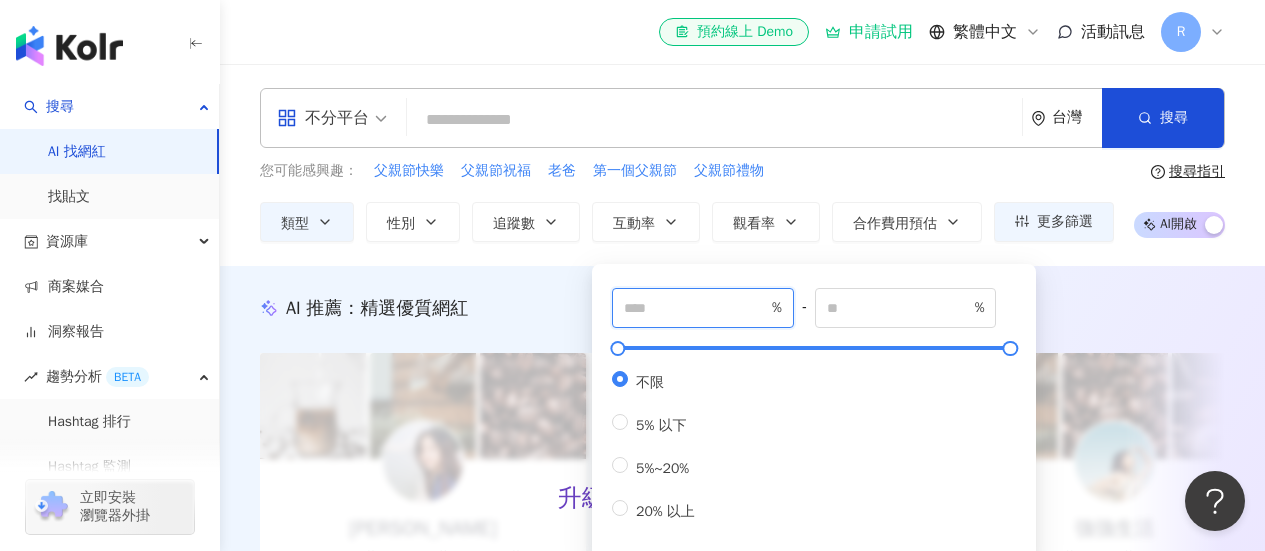 click at bounding box center [696, 308] 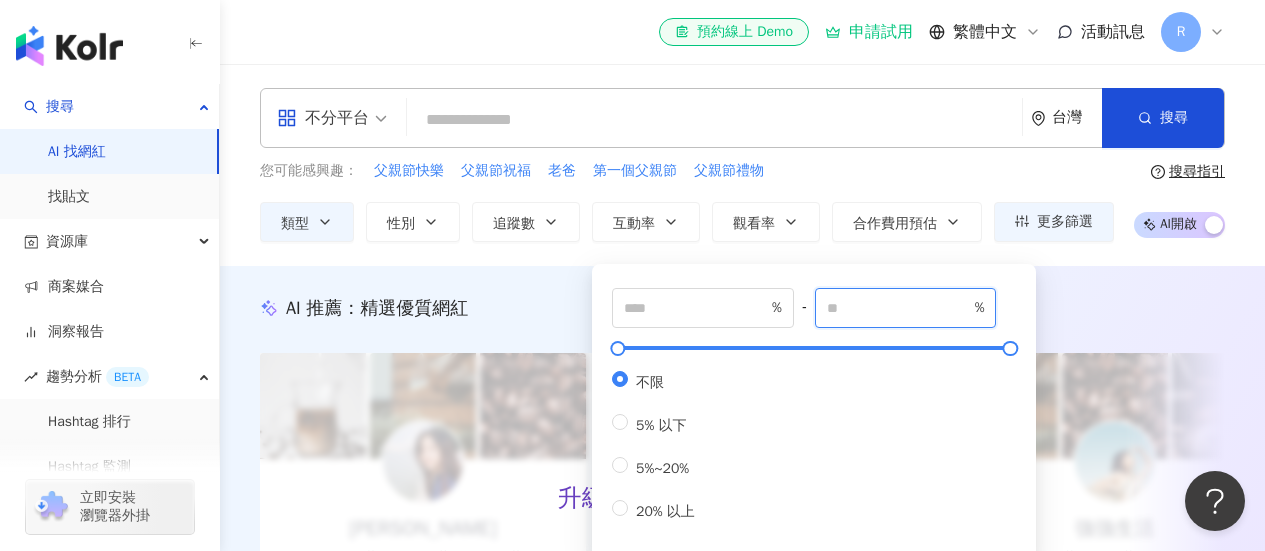 click at bounding box center (899, 308) 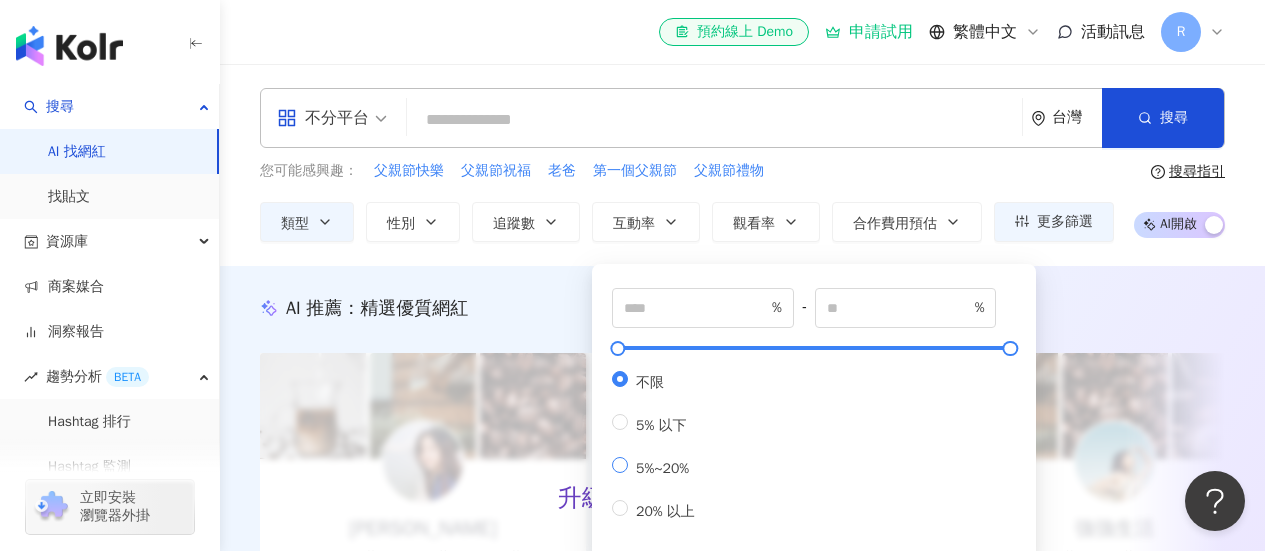 click on "5%~20%" at bounding box center (662, 468) 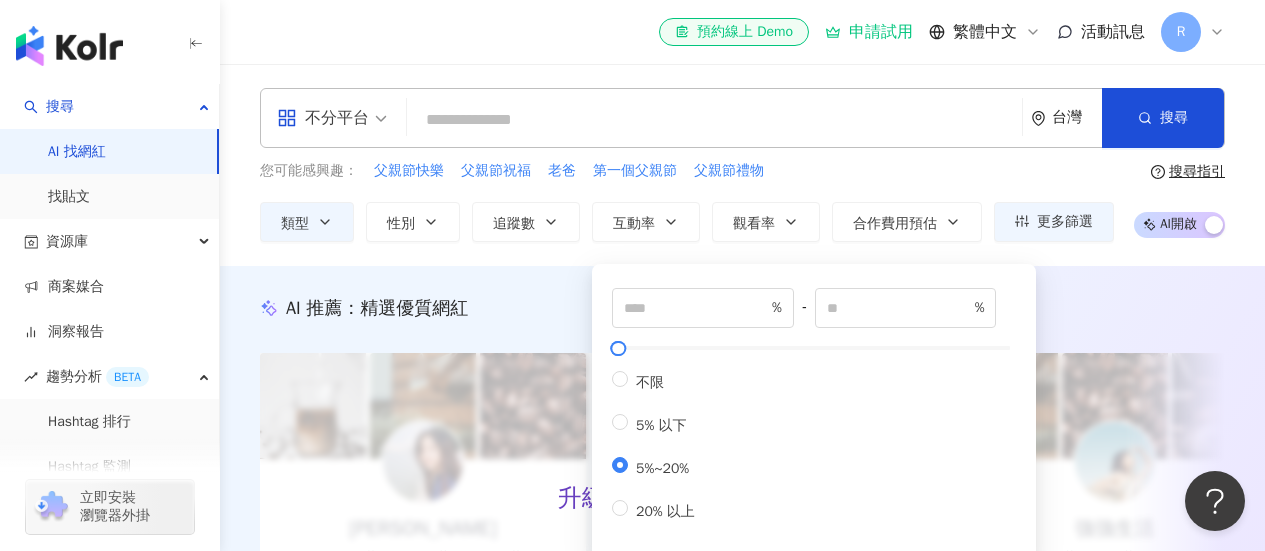 click on "不限 5% 以下 5%~20% 20% 以上" at bounding box center (814, 445) 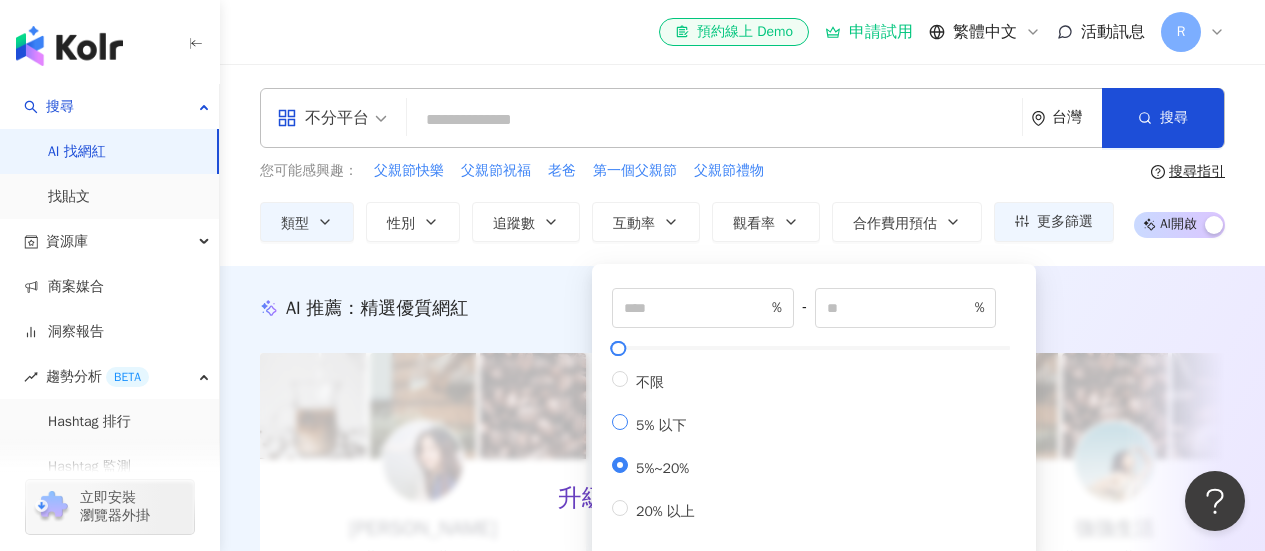 click on "5% 以下" at bounding box center (661, 425) 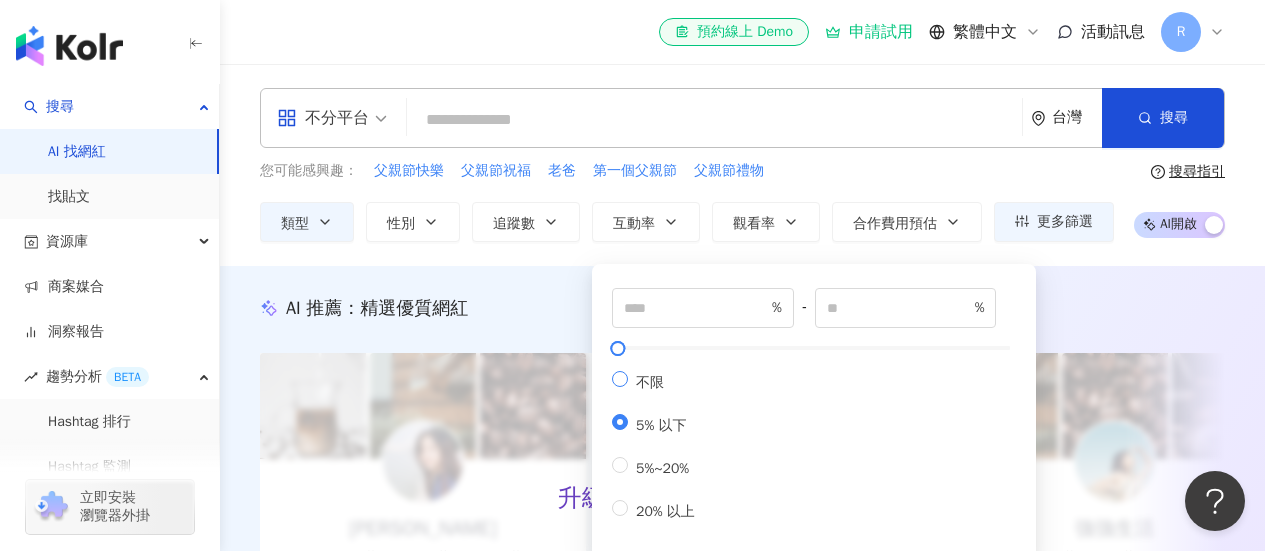 click on "不限" at bounding box center [650, 382] 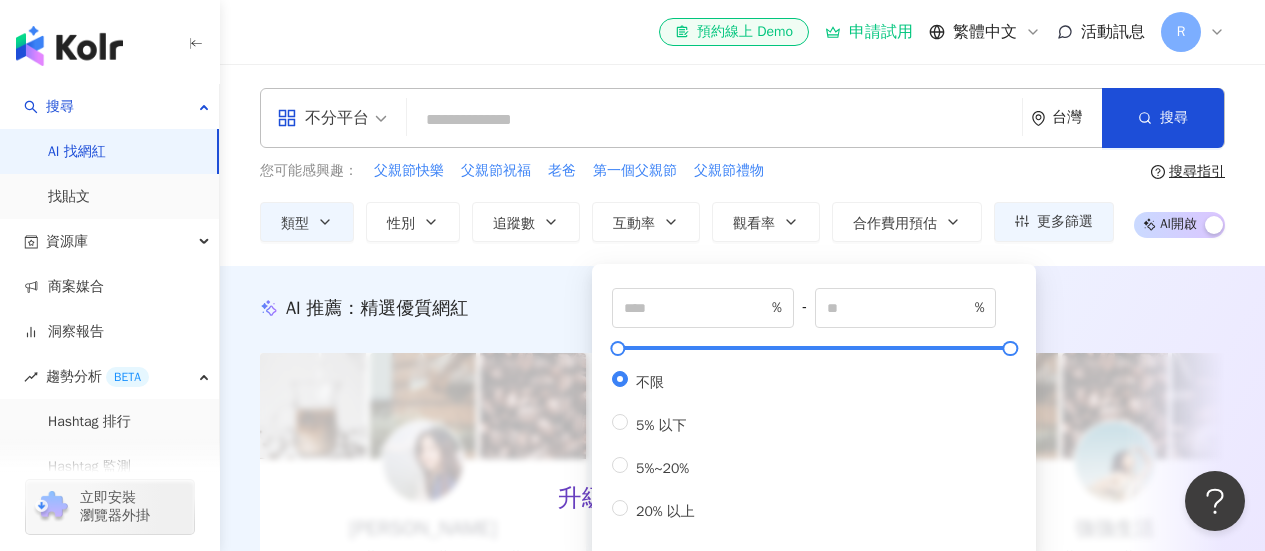 click on "不分平台 台灣 搜尋 您可能感興趣： 父親節快樂  父親節祝福  老爸  第一個父親節  父親節禮物  類型 性別 追蹤數 互動率 觀看率 合作費用預估  更多篩選 選擇合作費用預估  ： 幣別 ： 新台幣 ( TWD ) 不限 限制金額 $ *  -  $ ******* %  -  % 不限 5% 以下 5%~20% 20% 以上 搜尋指引 AI  開啟 AI  關閉" at bounding box center (742, 165) 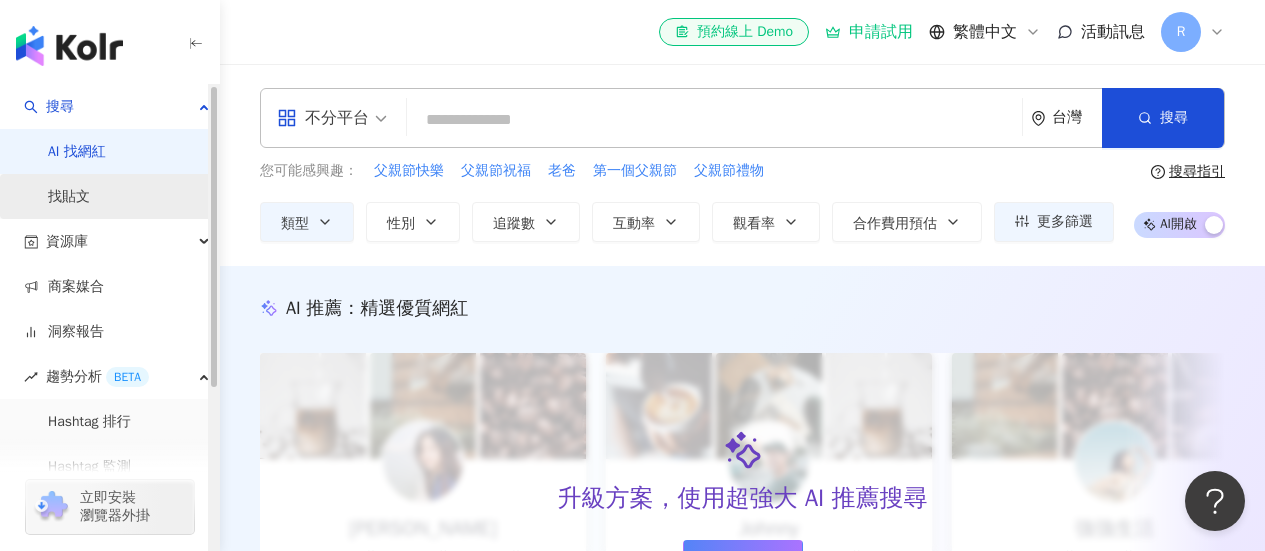 click on "找貼文" at bounding box center [69, 197] 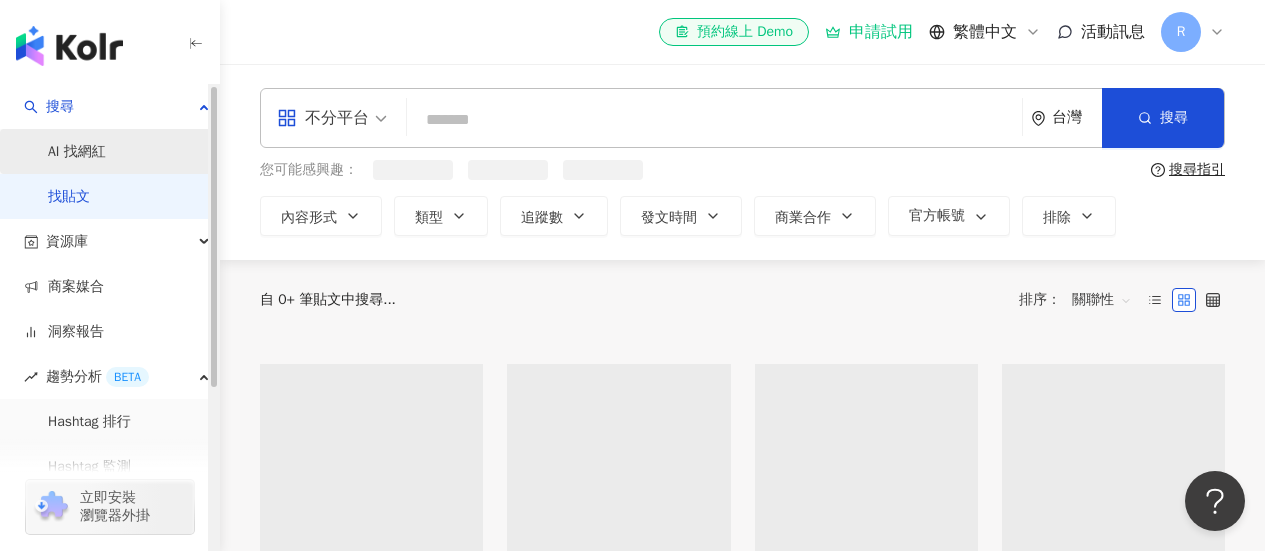 click on "AI 找網紅" at bounding box center (77, 152) 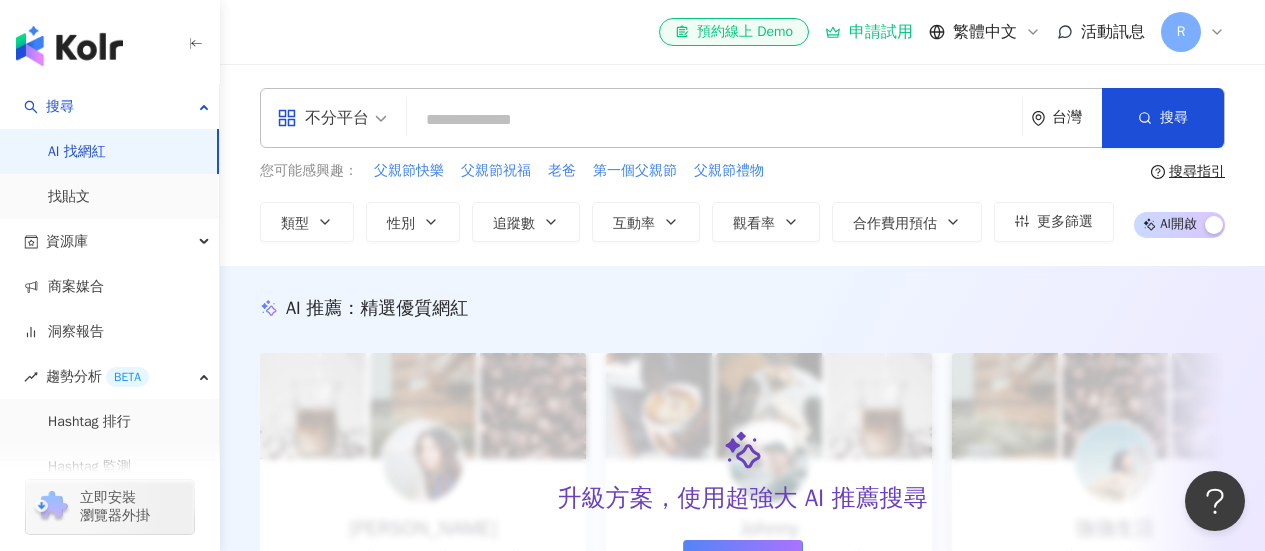 click on "您可能感興趣： 父親節快樂  父親節祝福  老爸  第一個父親節  父親節禮物" at bounding box center (687, 171) 